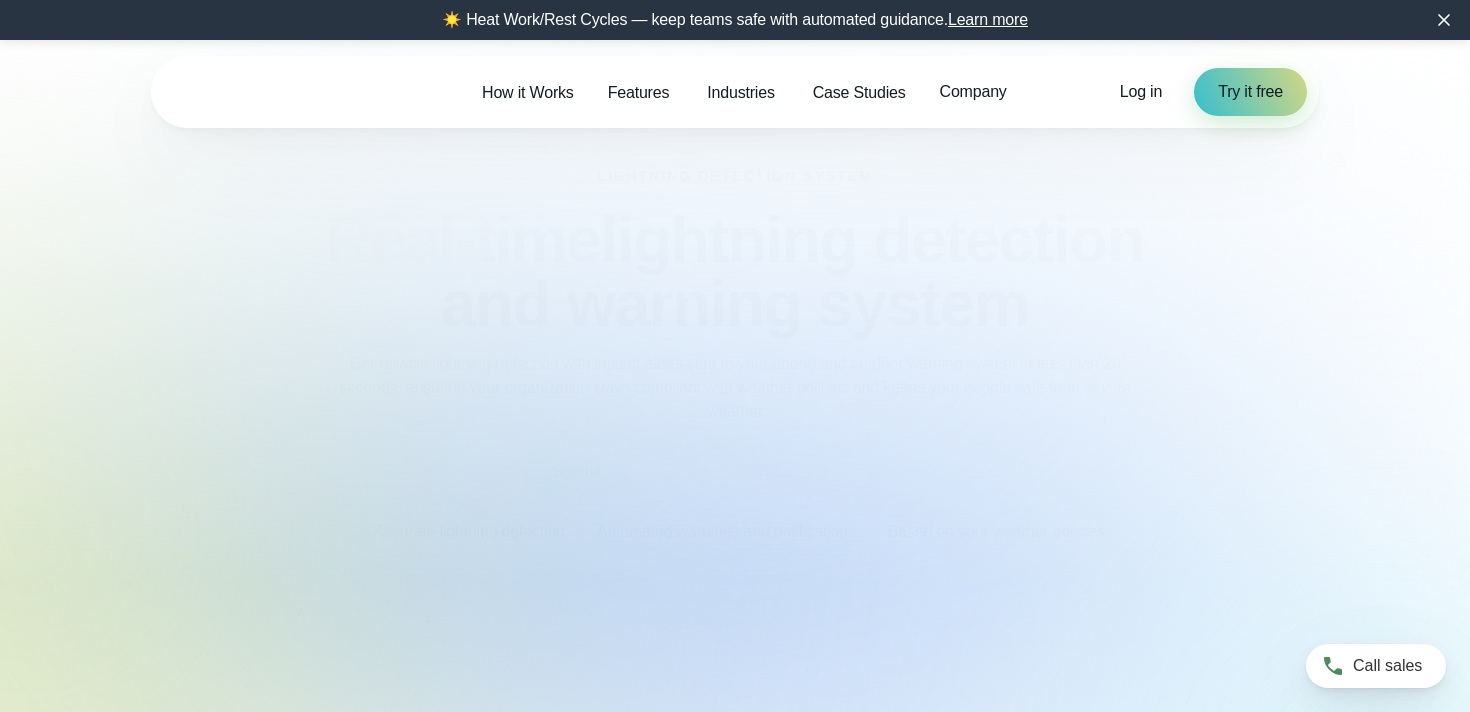 scroll, scrollTop: 0, scrollLeft: 0, axis: both 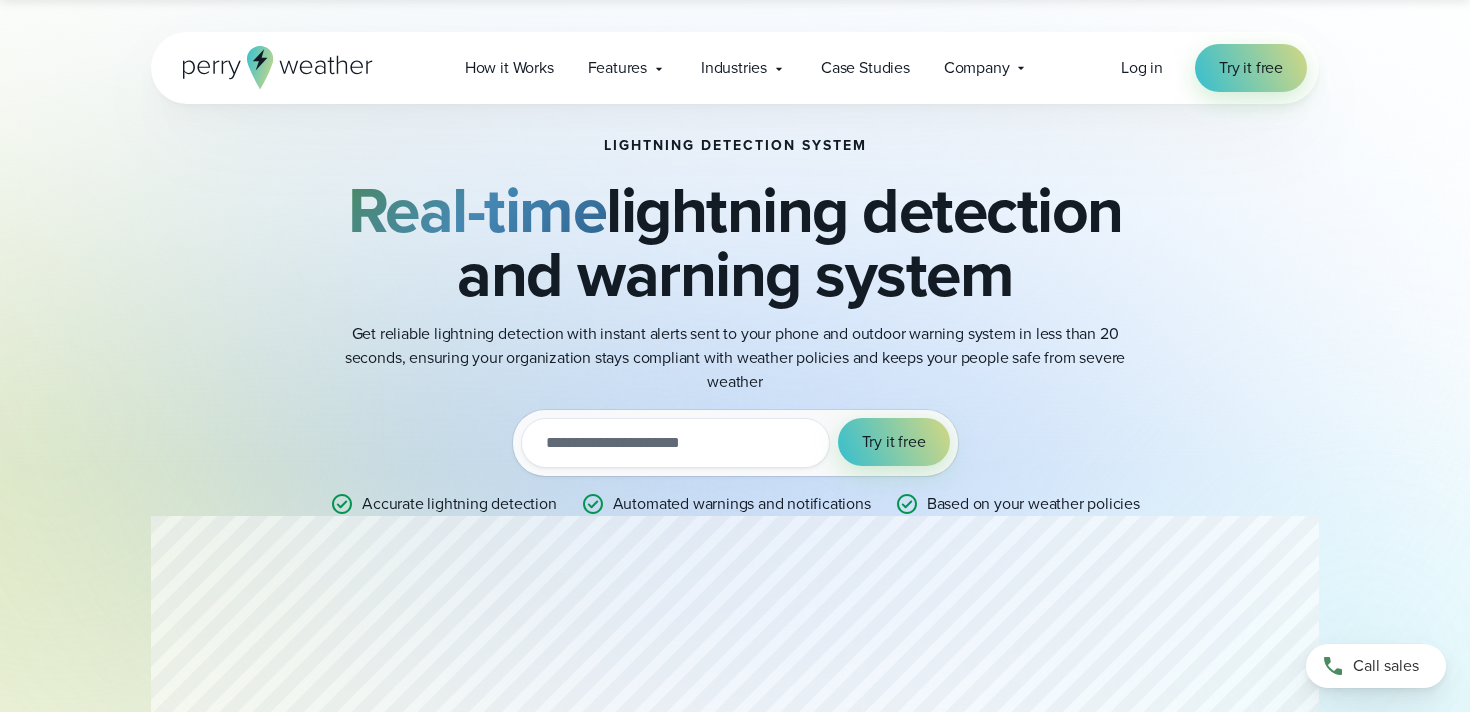 click at bounding box center (675, 443) 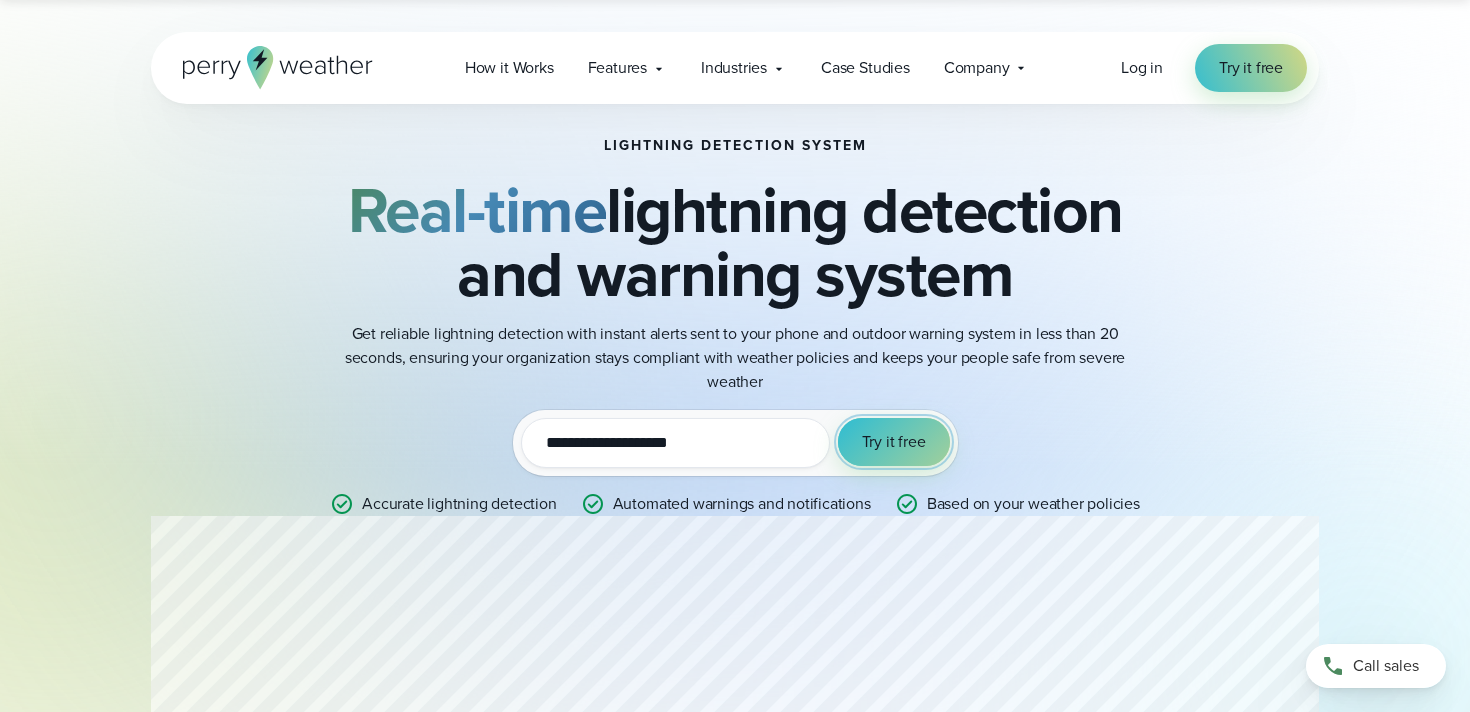 click on "Try it free" at bounding box center (894, 442) 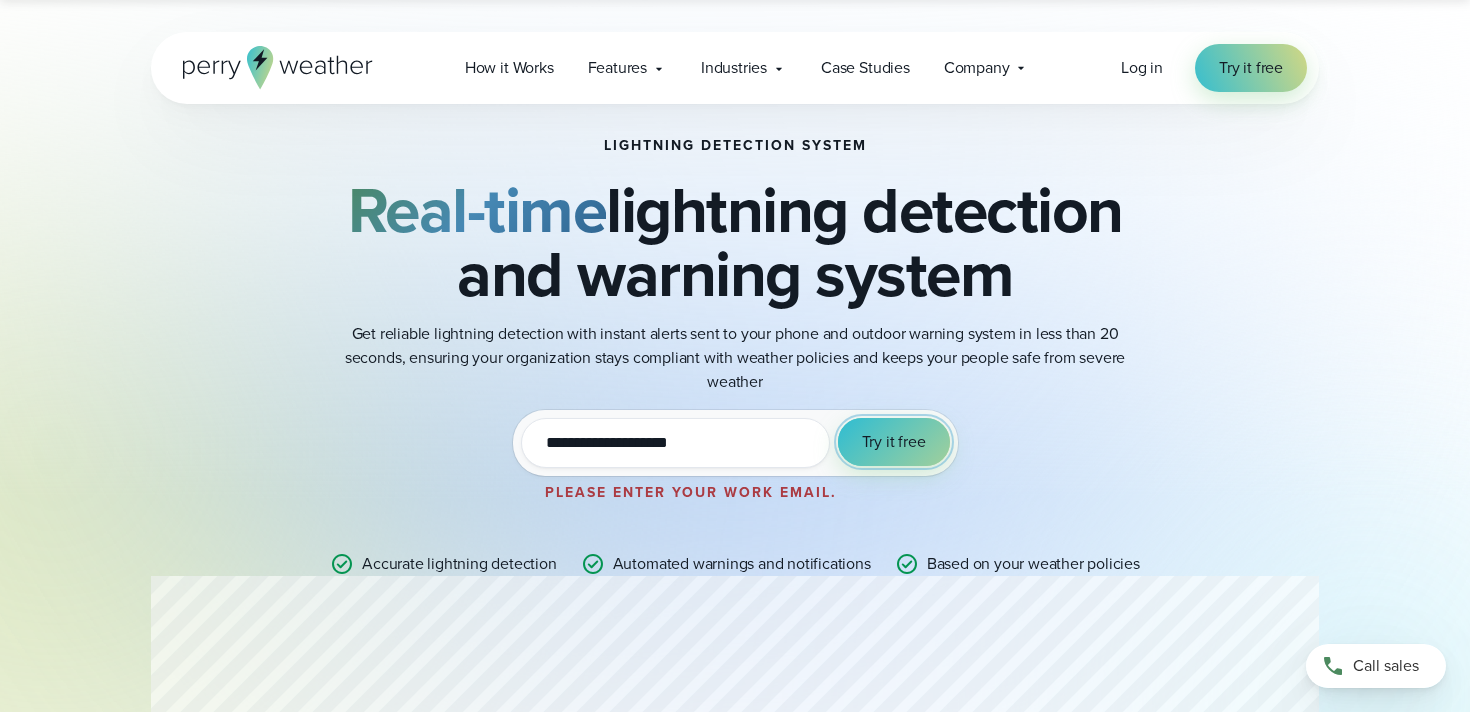 click on "Try it free" at bounding box center (894, 442) 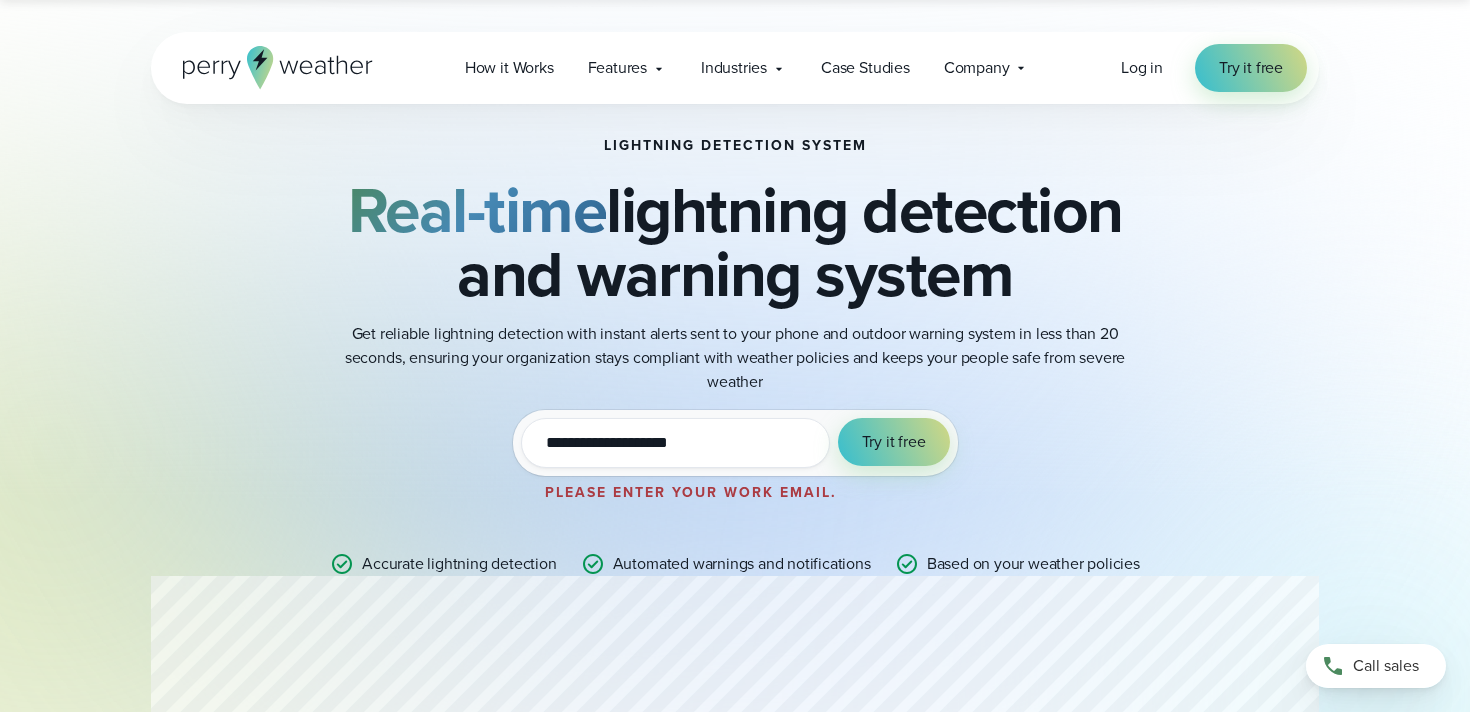 click on "**********" at bounding box center (675, 443) 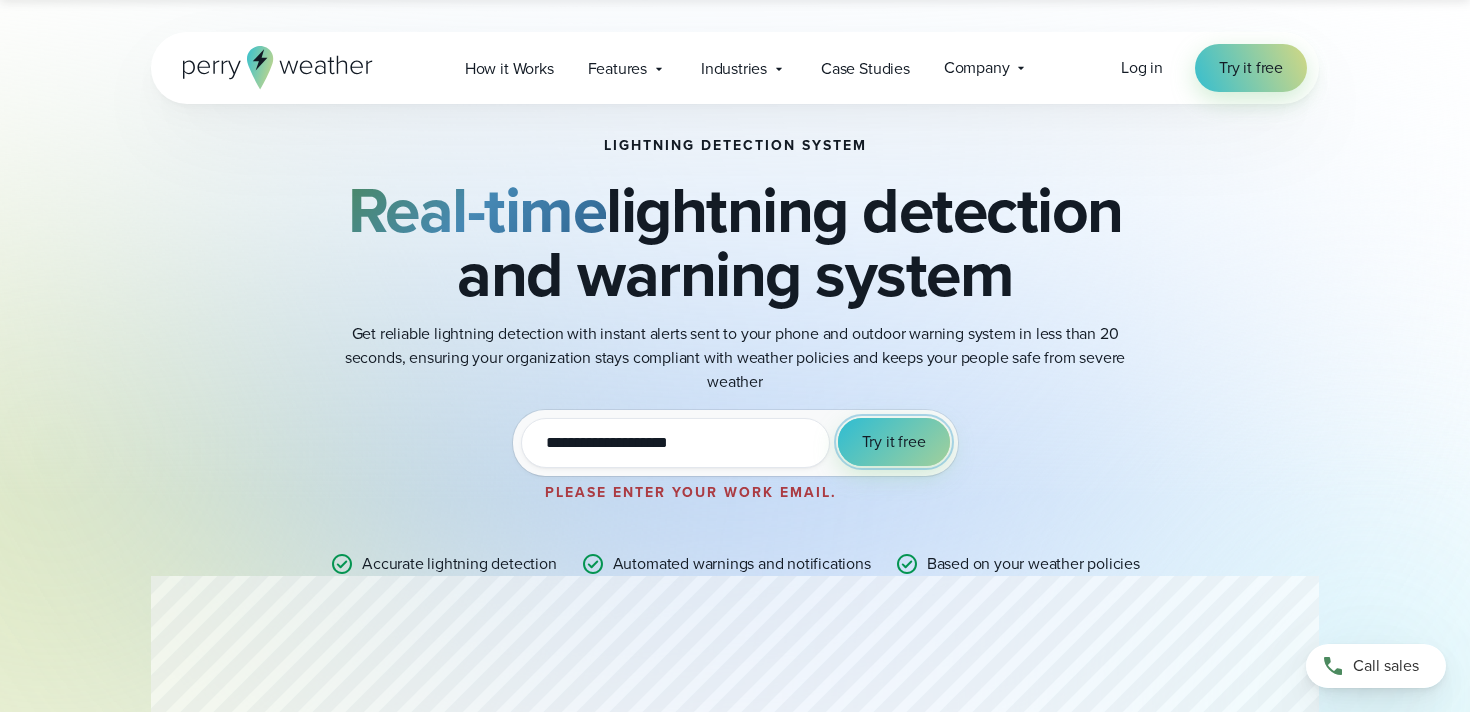 click on "Try it free" at bounding box center (894, 442) 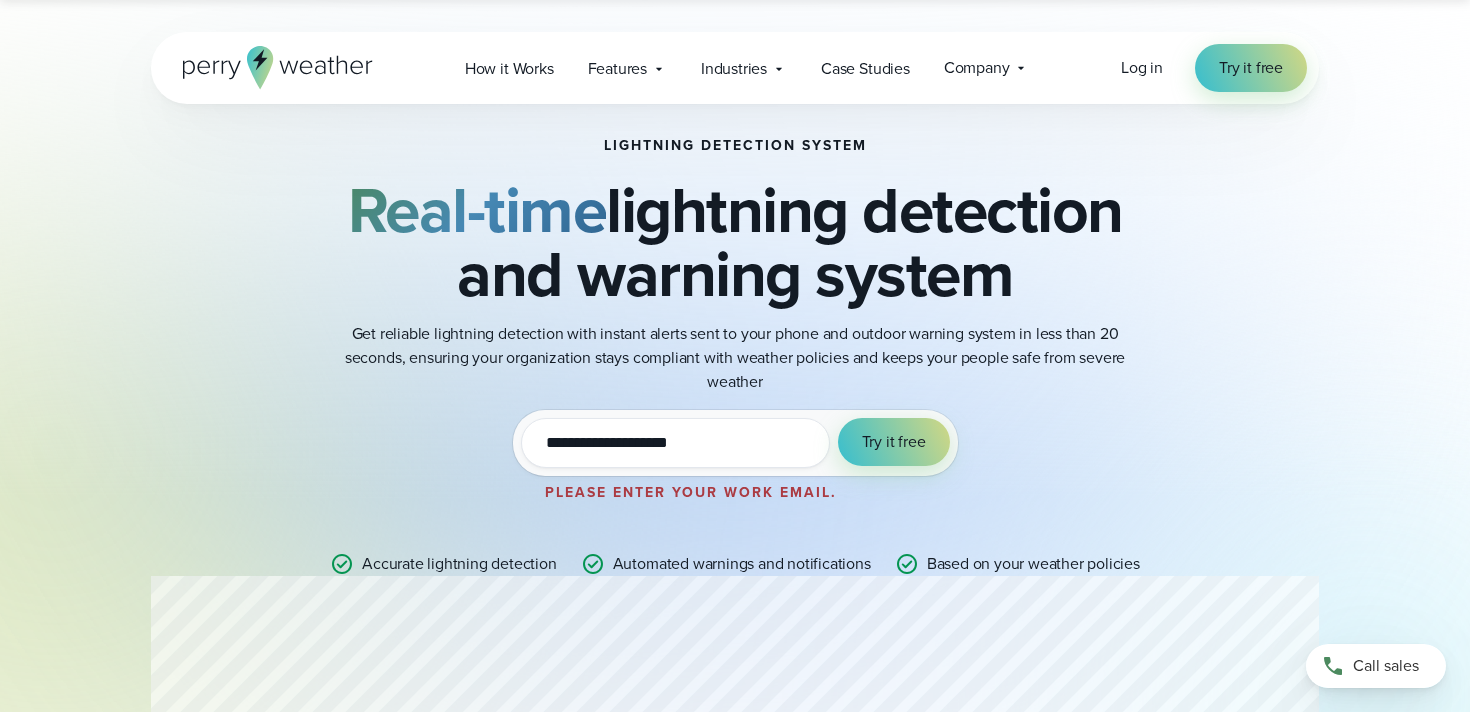 click on "**********" at bounding box center [675, 443] 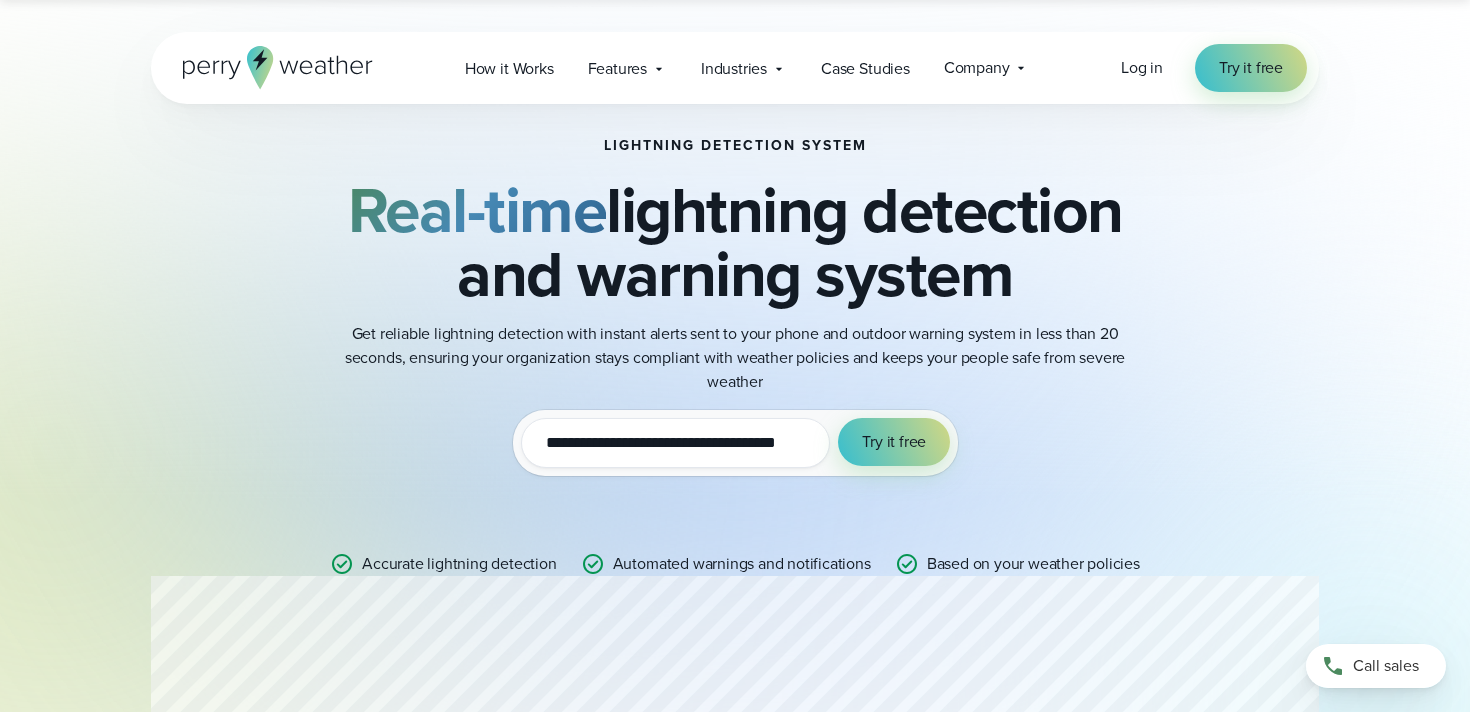 scroll, scrollTop: 0, scrollLeft: 59, axis: horizontal 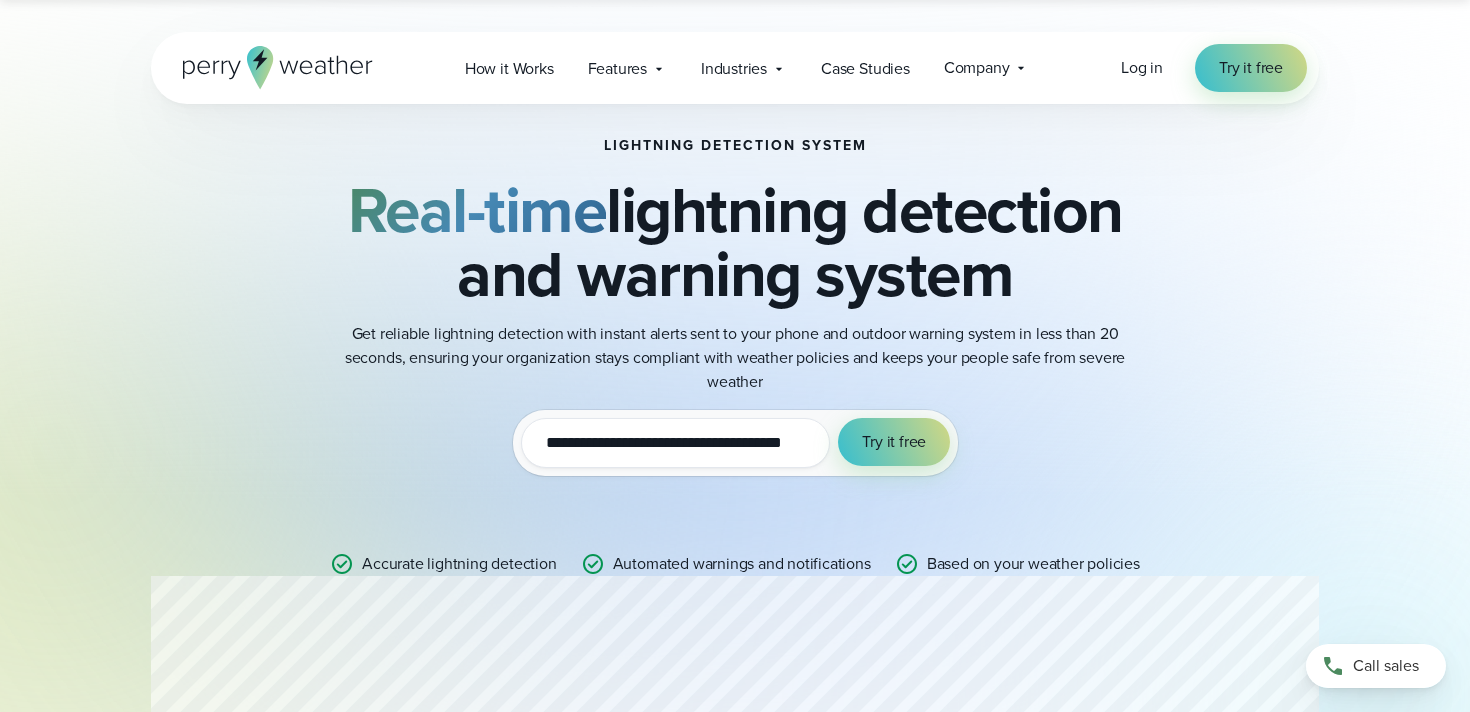 type on "**********" 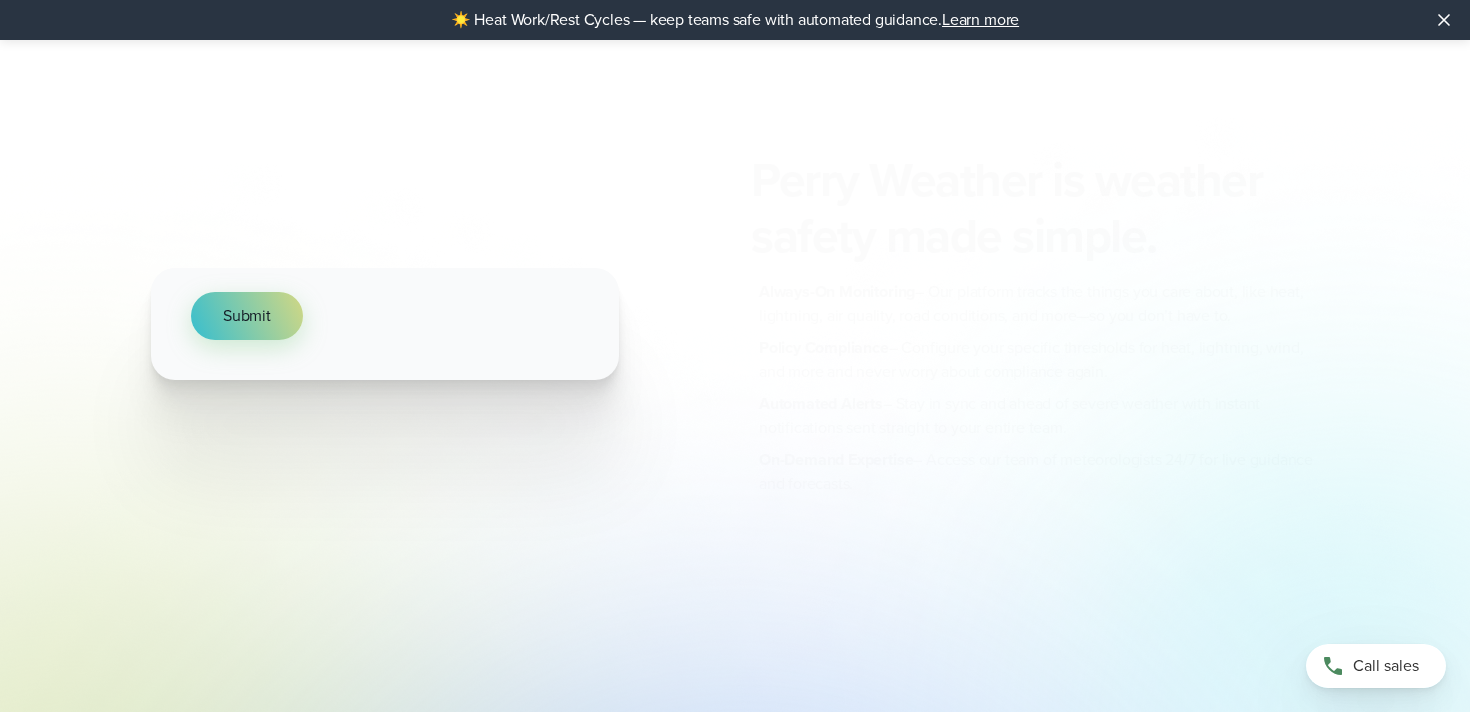 scroll, scrollTop: 0, scrollLeft: 0, axis: both 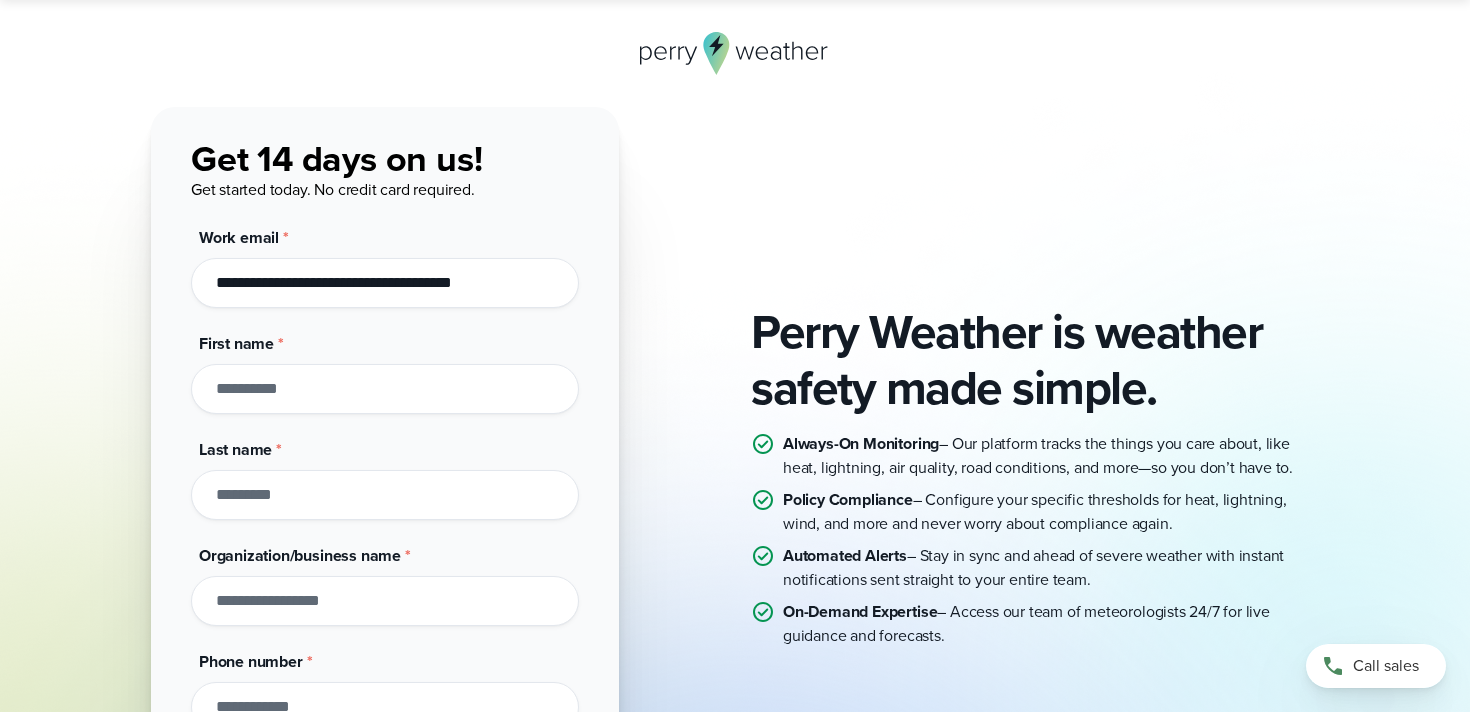 click on "First name *" at bounding box center (385, 389) 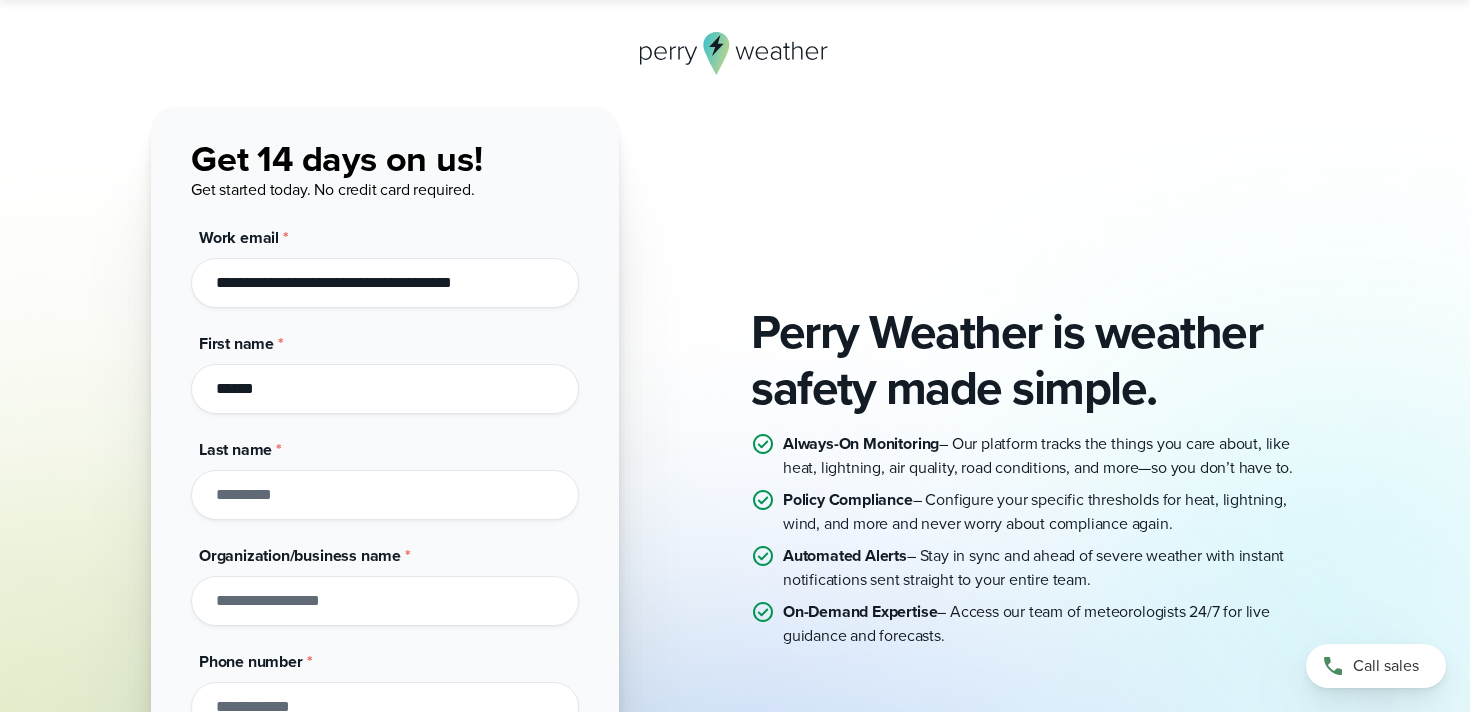type on "******" 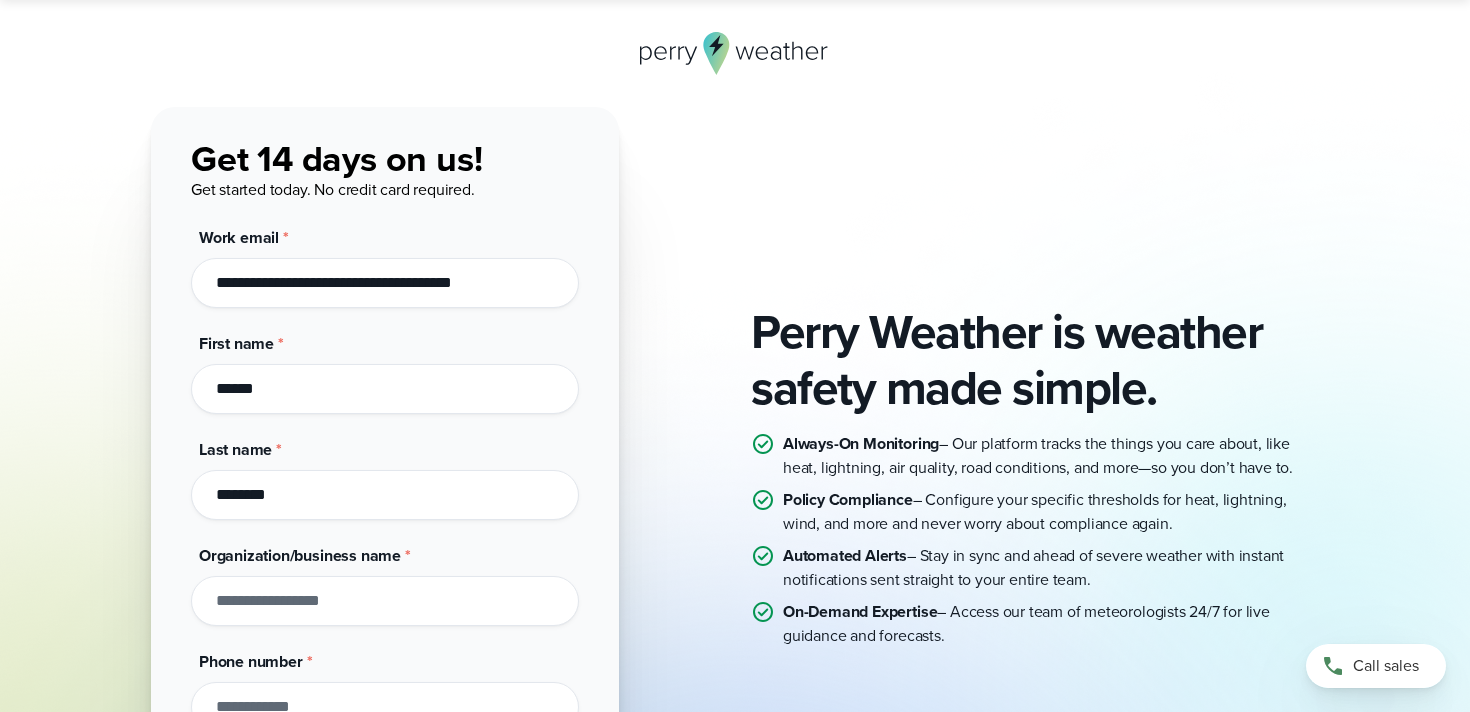 click on "********" at bounding box center (385, 495) 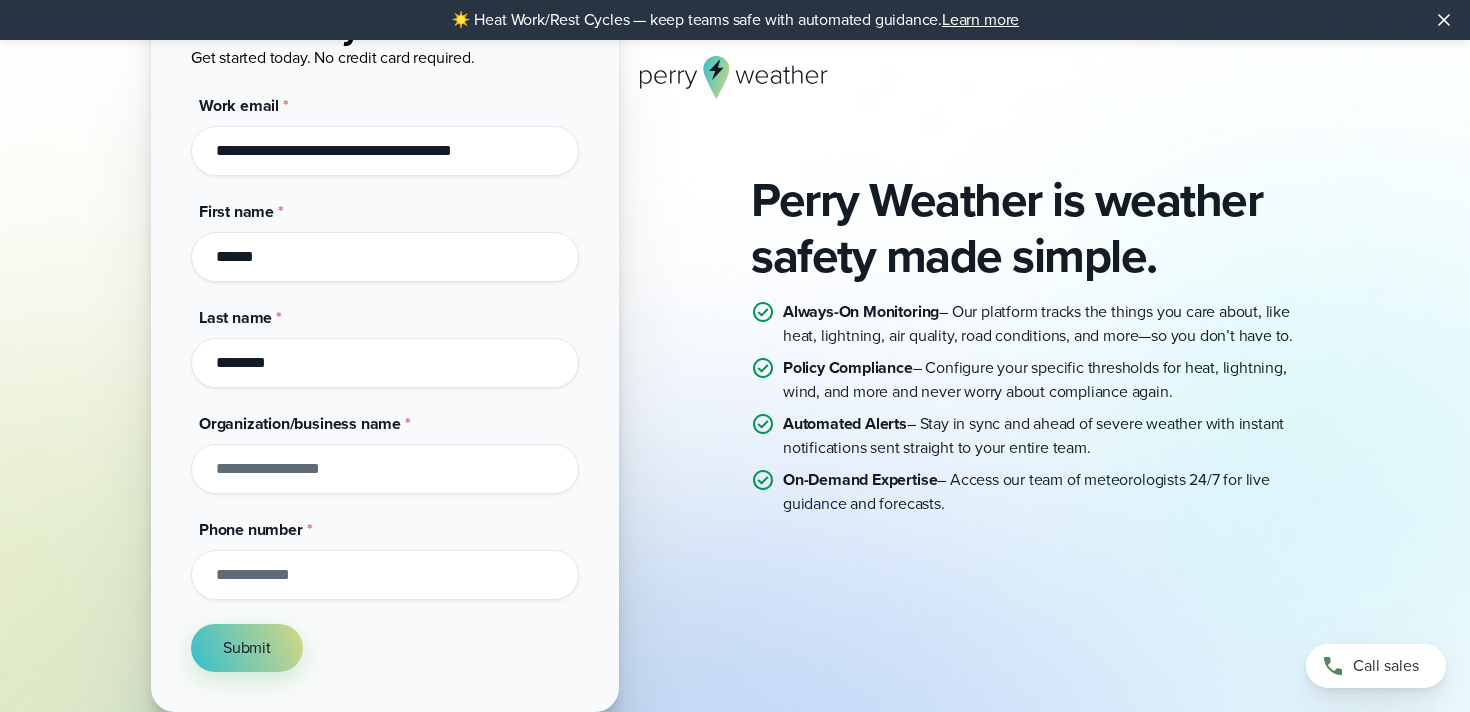 scroll, scrollTop: 251, scrollLeft: 0, axis: vertical 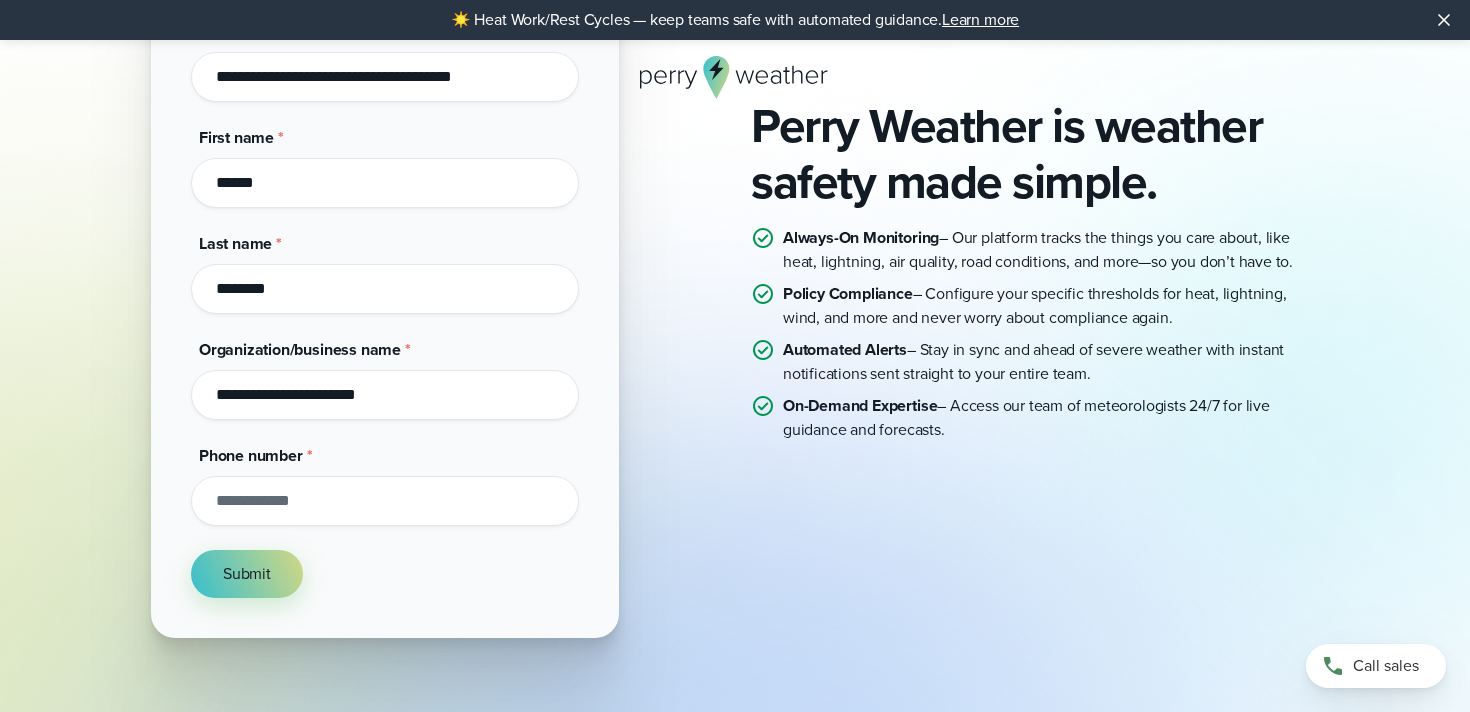 type on "**********" 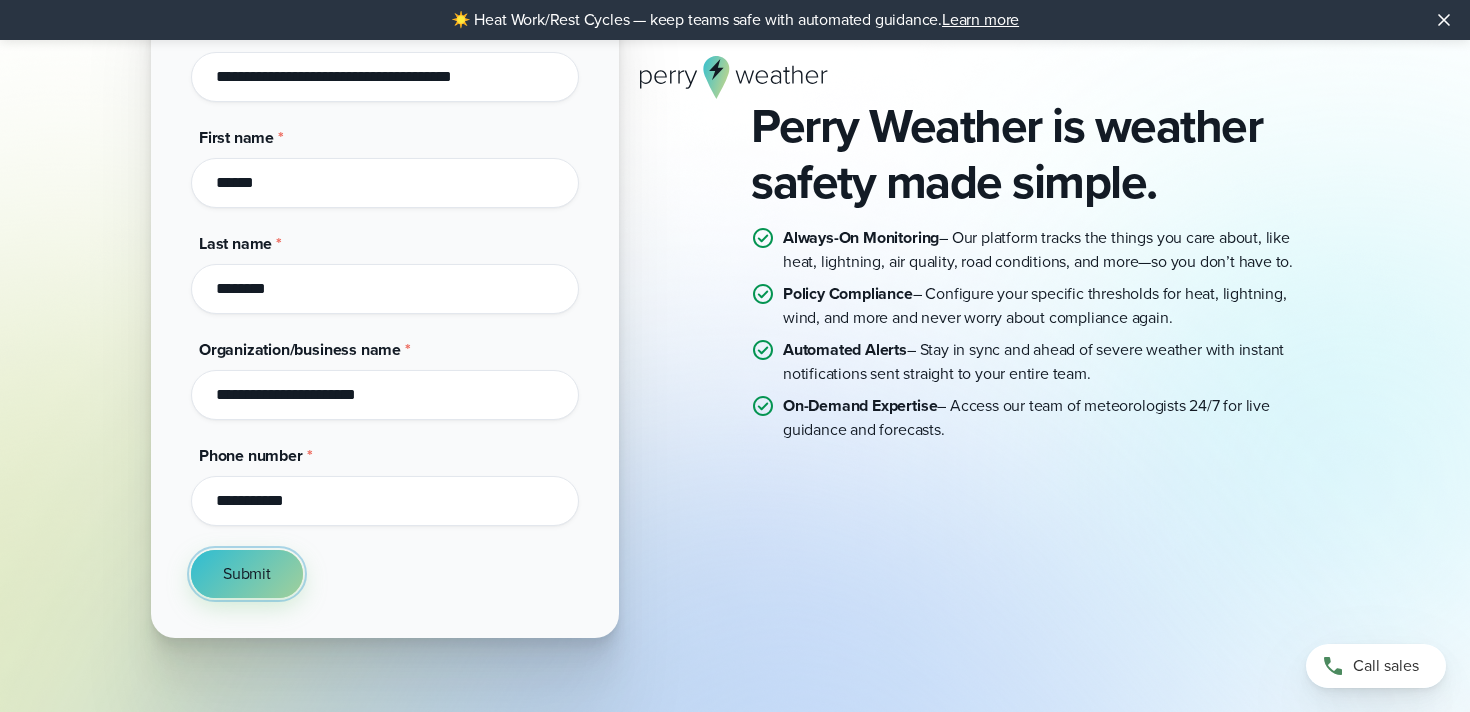 click on "Submit" at bounding box center (247, 574) 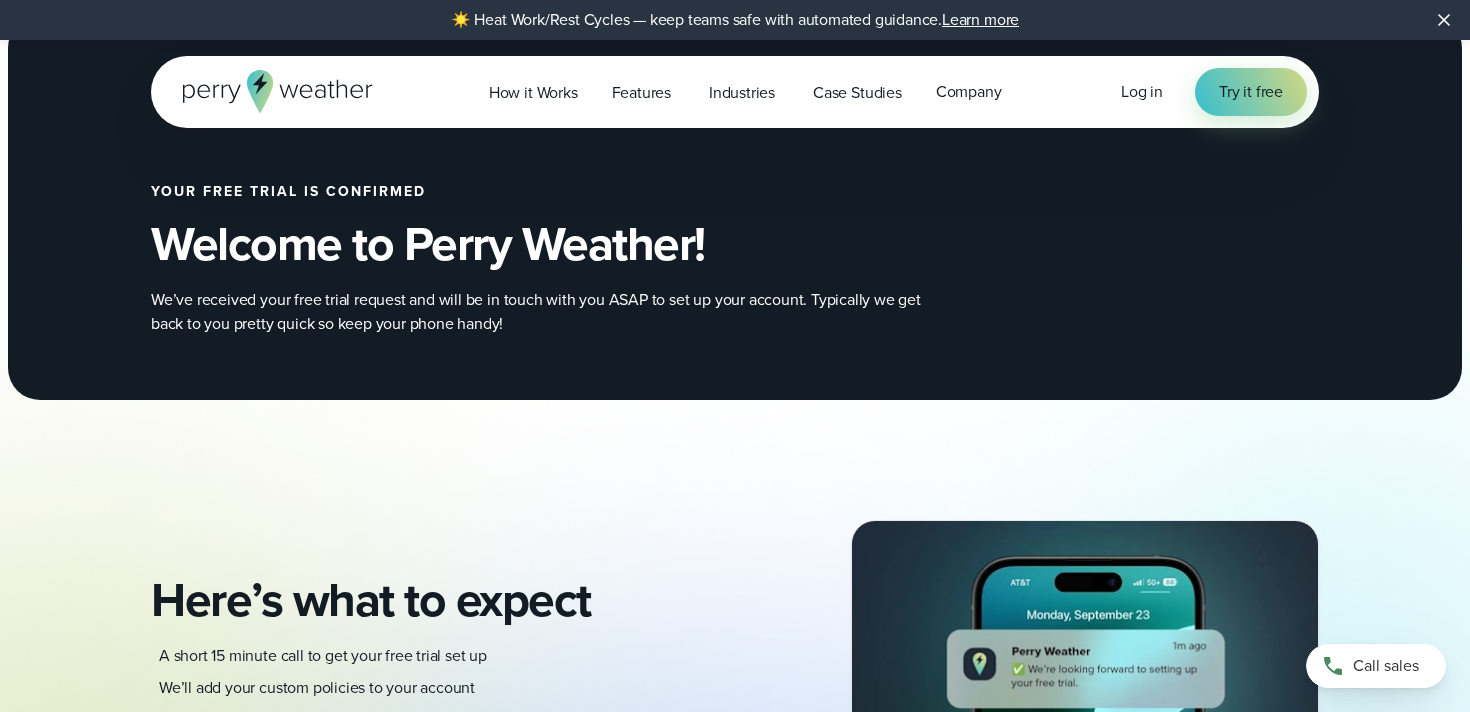 scroll, scrollTop: 0, scrollLeft: 0, axis: both 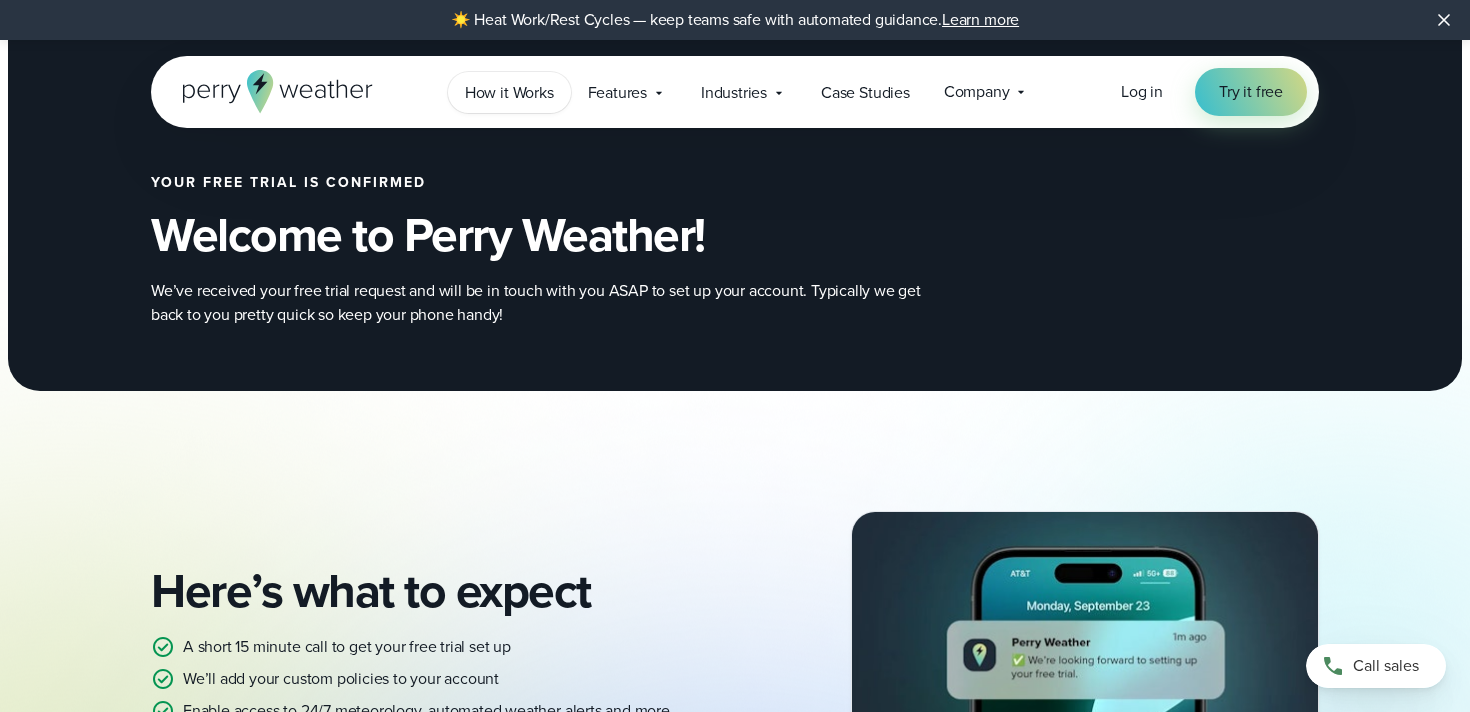 click on "How it Works" at bounding box center (509, 93) 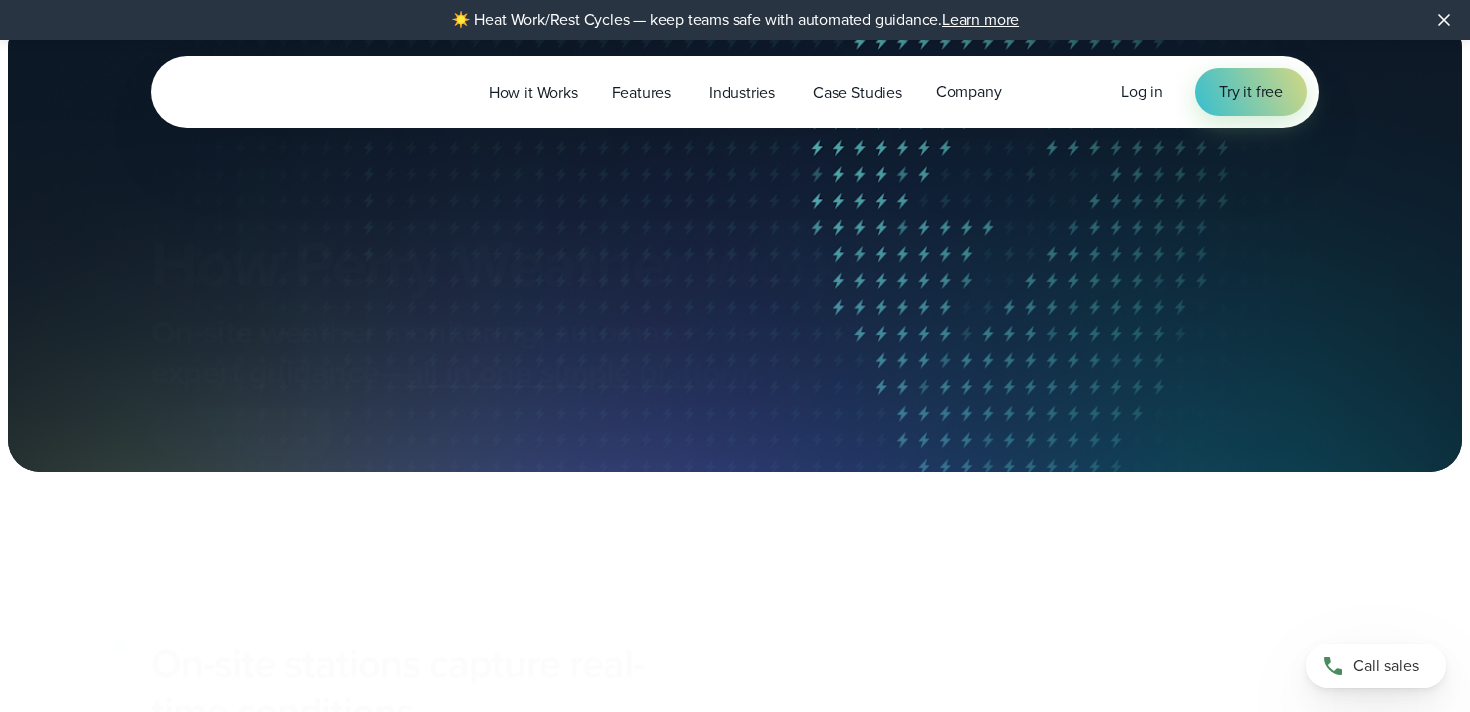 scroll, scrollTop: 0, scrollLeft: 0, axis: both 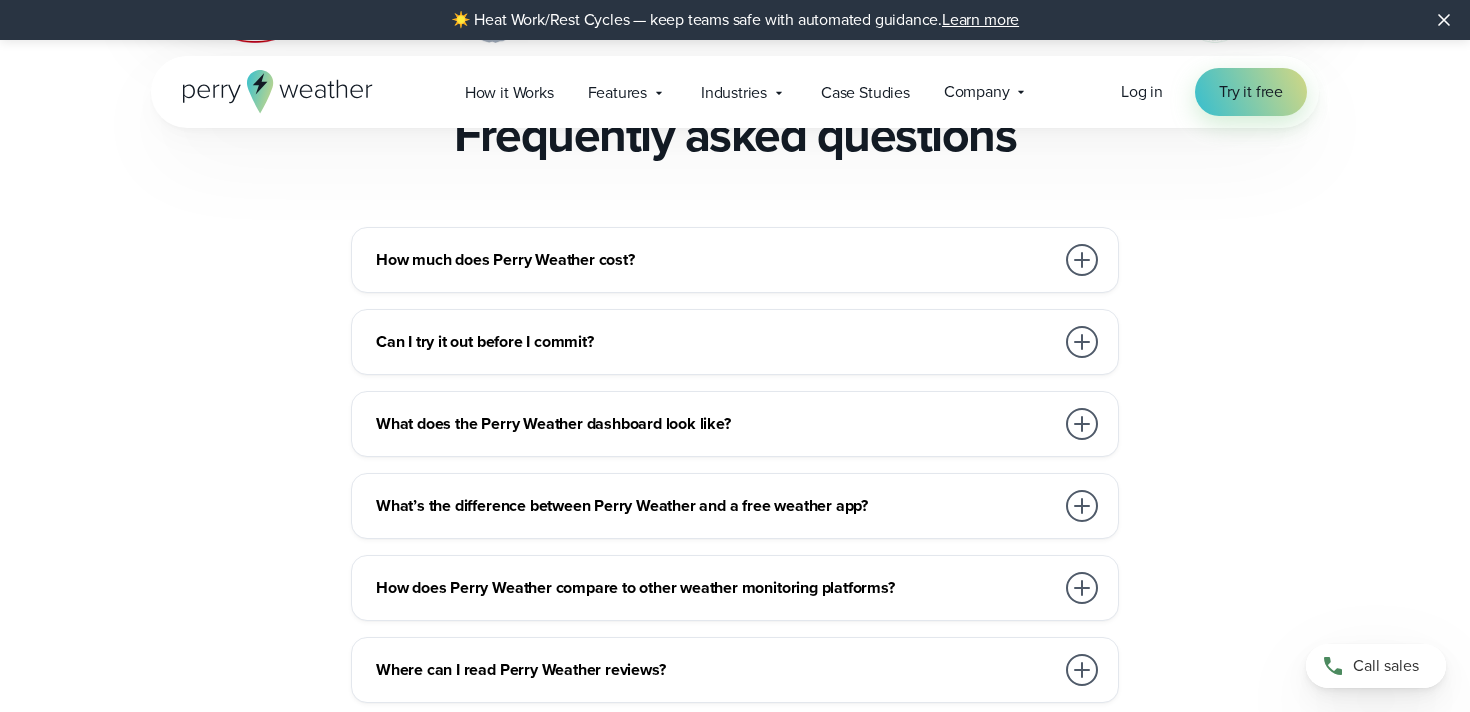 click on "How much does Perry Weather cost?" at bounding box center (739, 260) 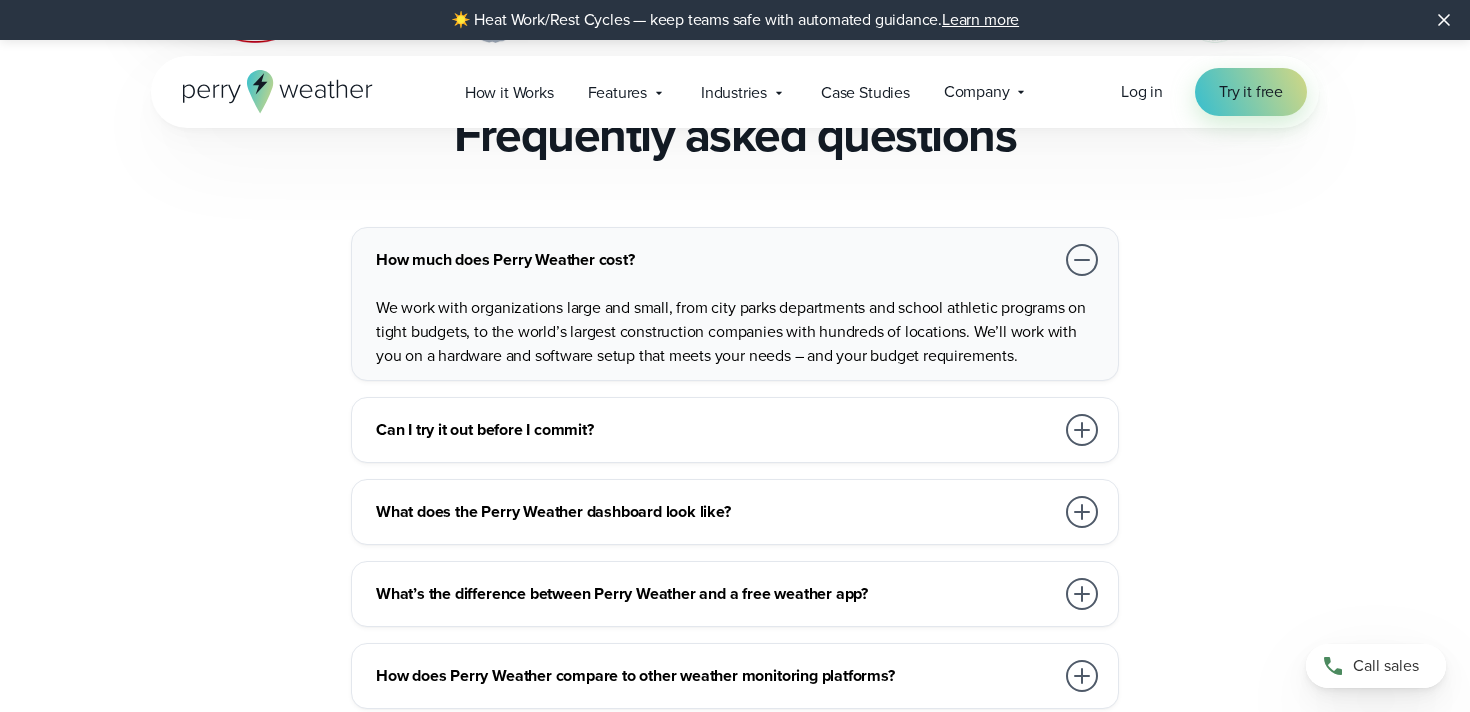 click on "How much does Perry Weather cost?" at bounding box center (715, 260) 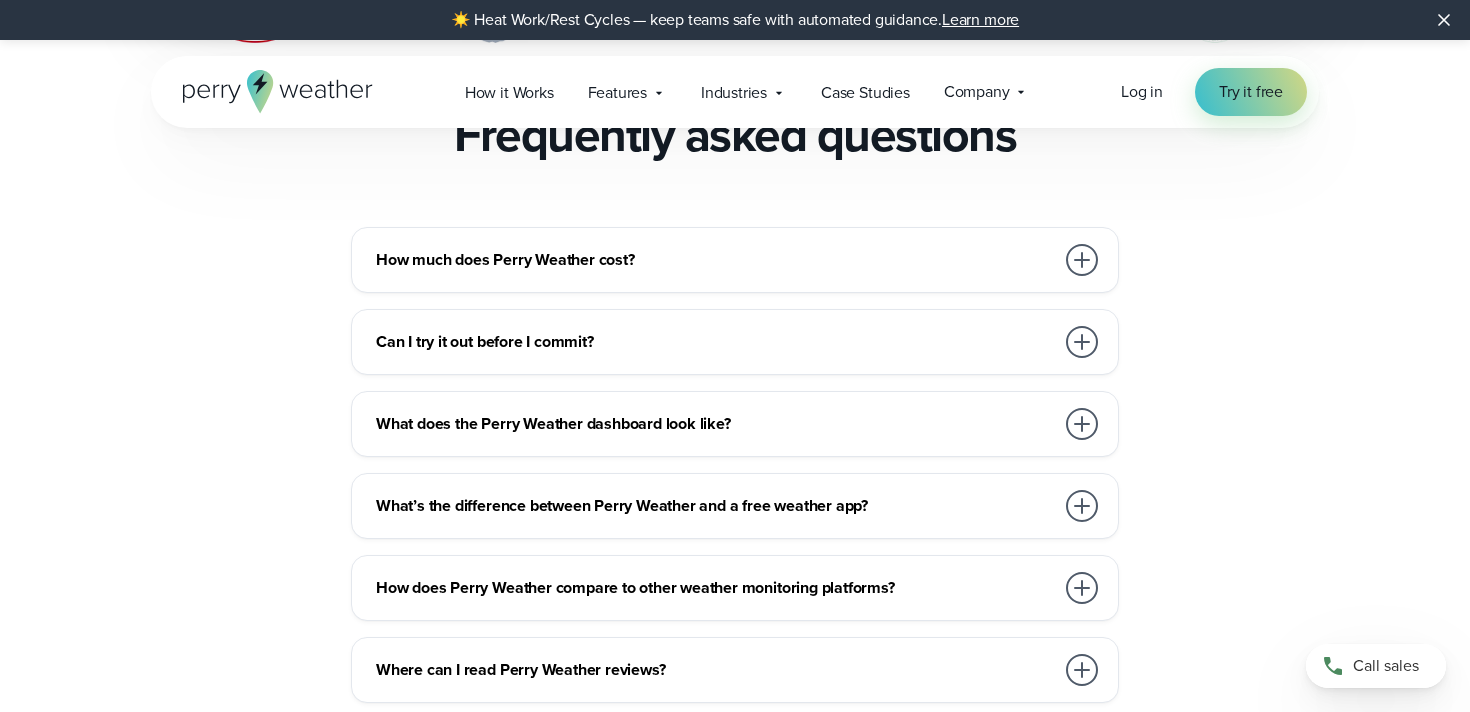 click on "Can I try it out before I commit?" at bounding box center [715, 342] 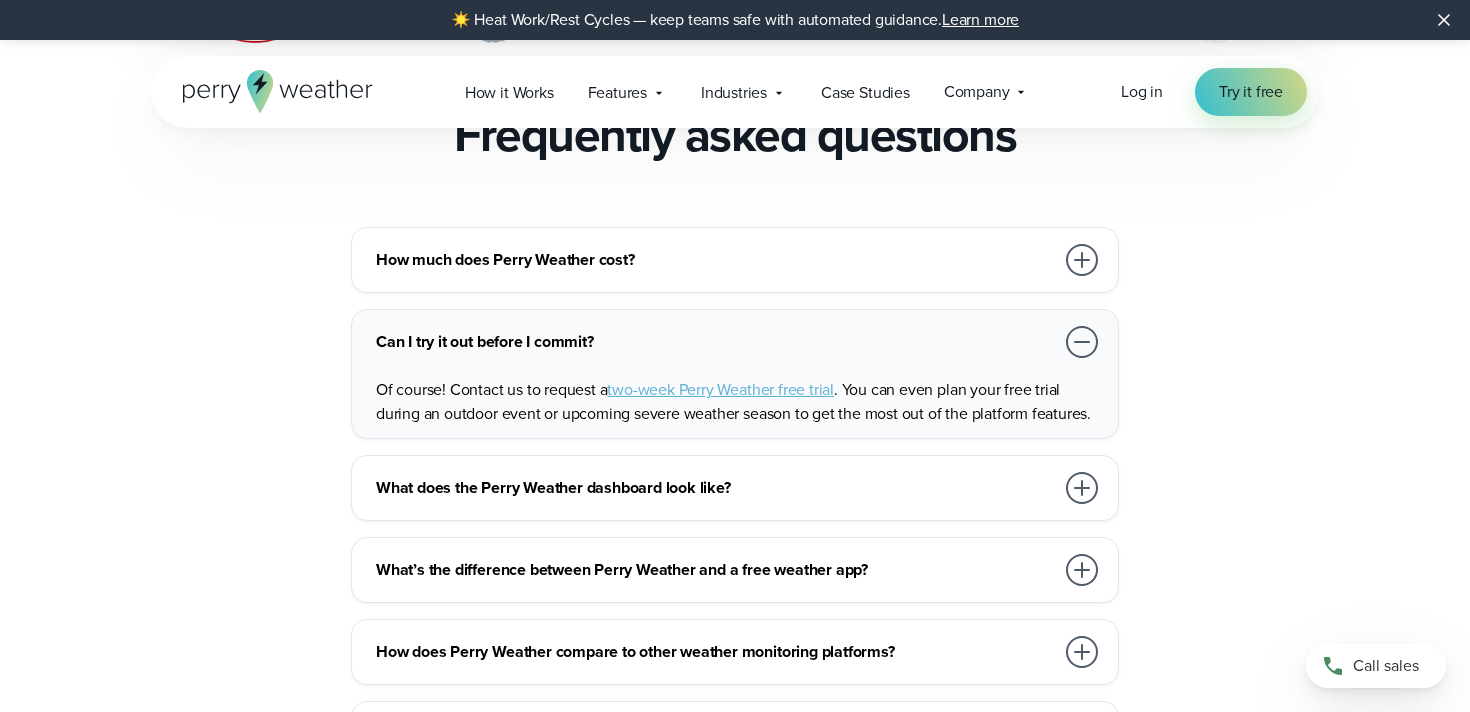 click on "Can I try it out before I commit?" at bounding box center (715, 342) 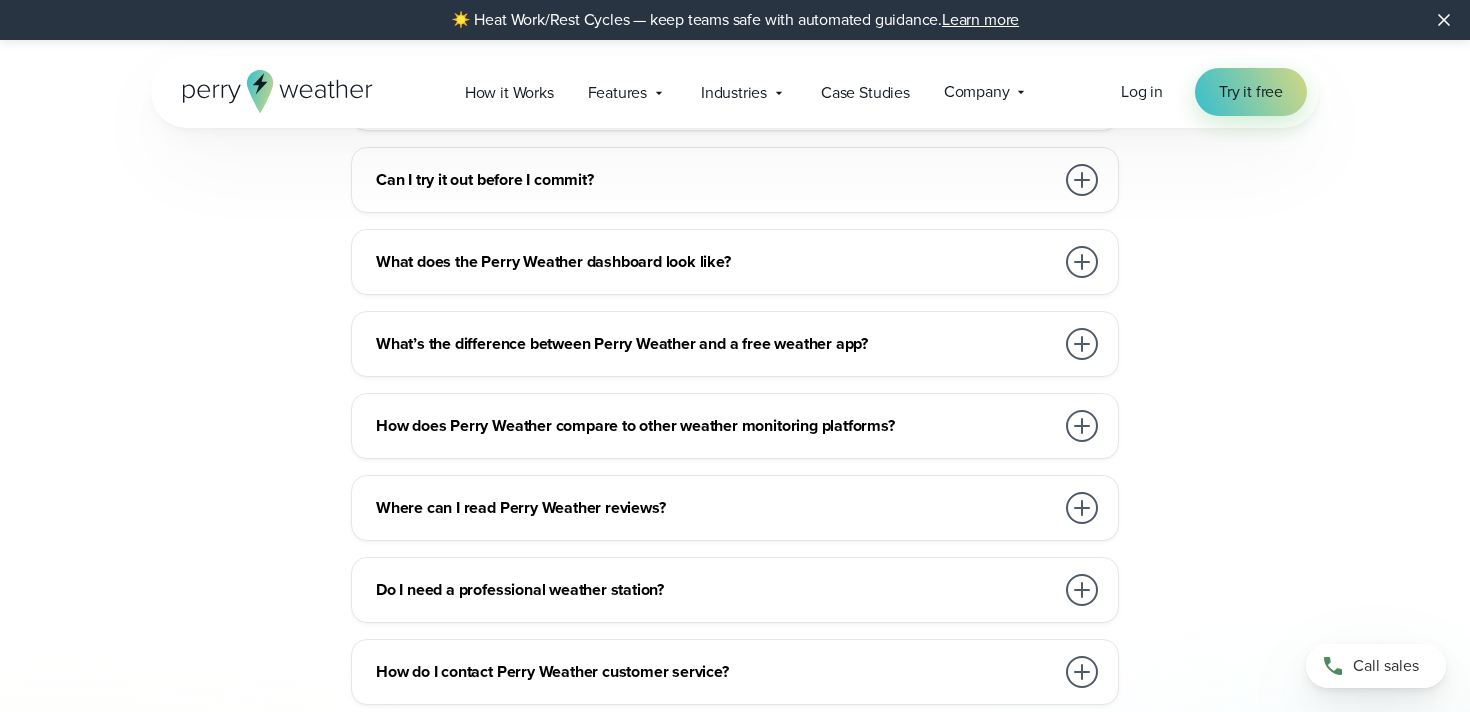 scroll, scrollTop: 4486, scrollLeft: 0, axis: vertical 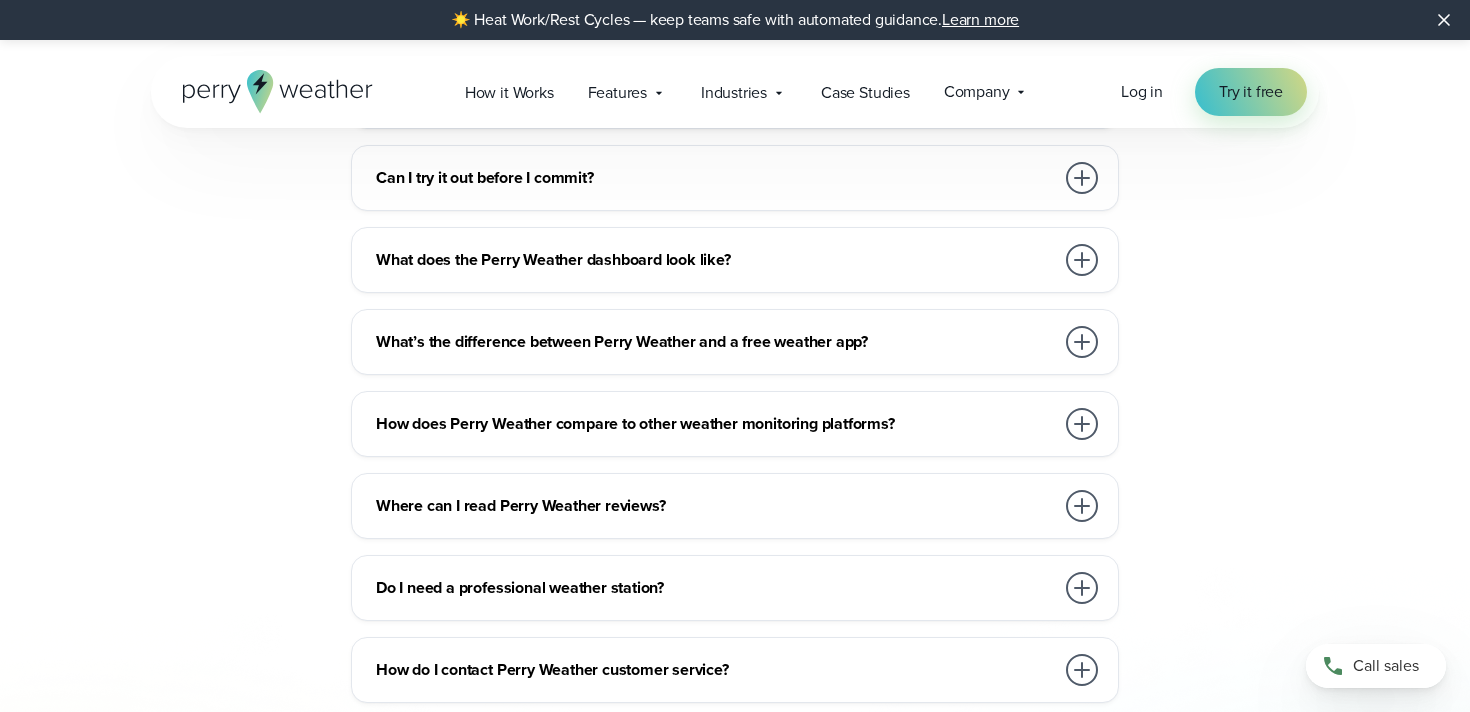 click on "What does the Perry Weather dashboard look like?" at bounding box center (715, 260) 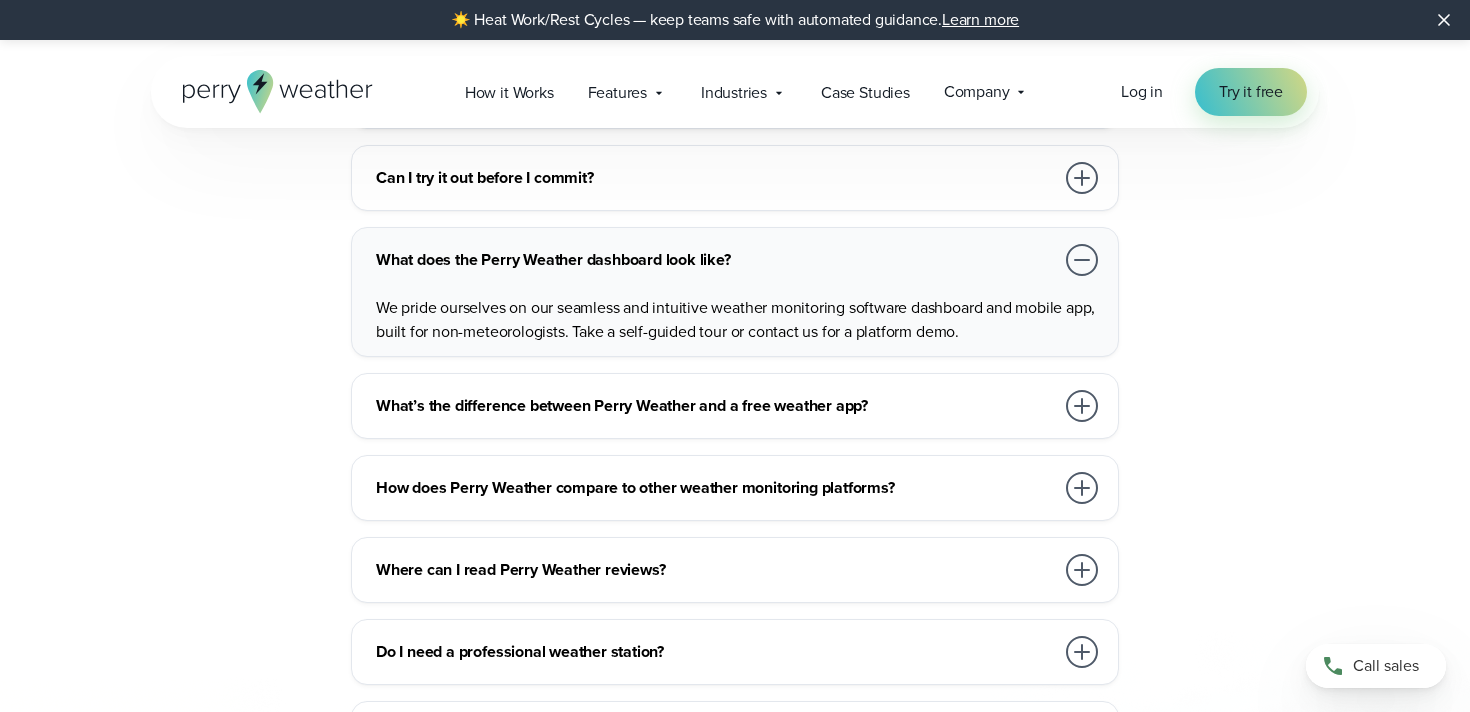 click on "What does the Perry Weather dashboard look like?" at bounding box center (715, 260) 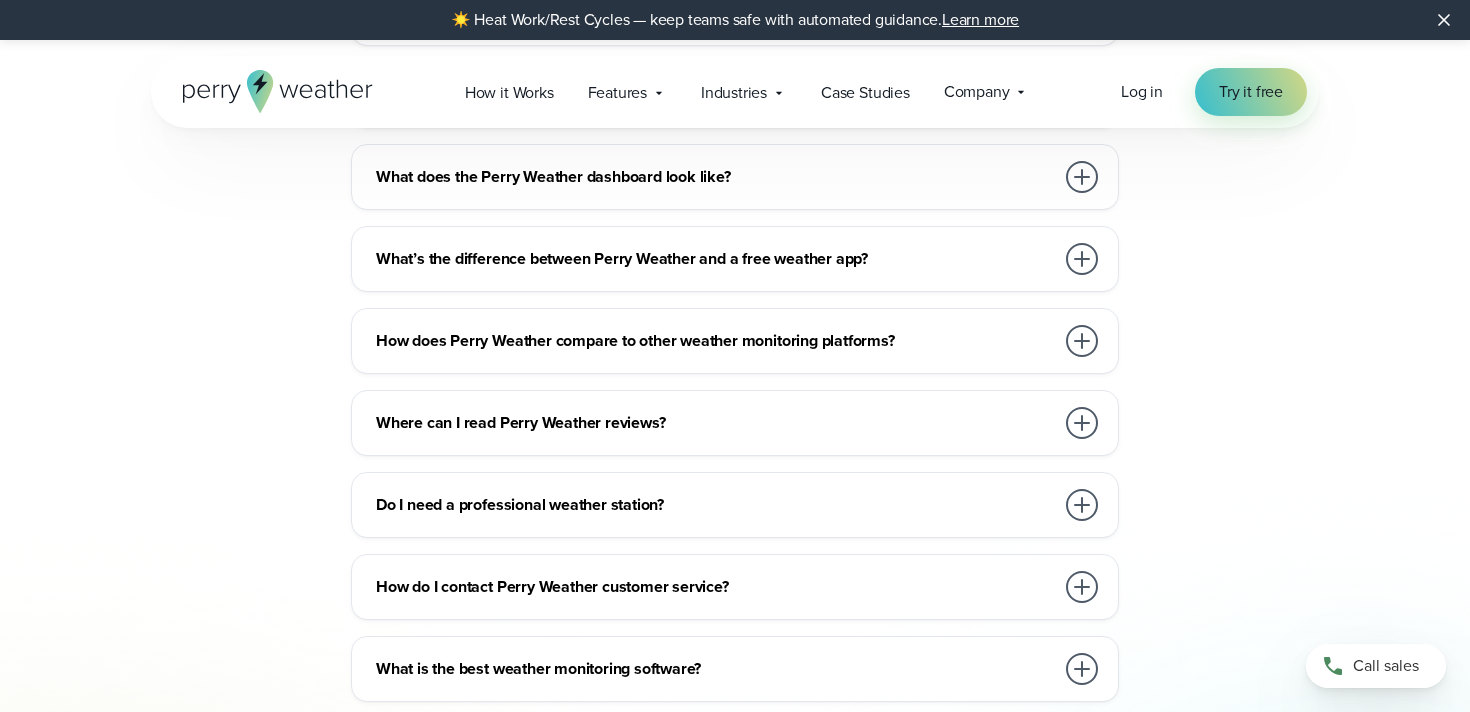 scroll, scrollTop: 4570, scrollLeft: 0, axis: vertical 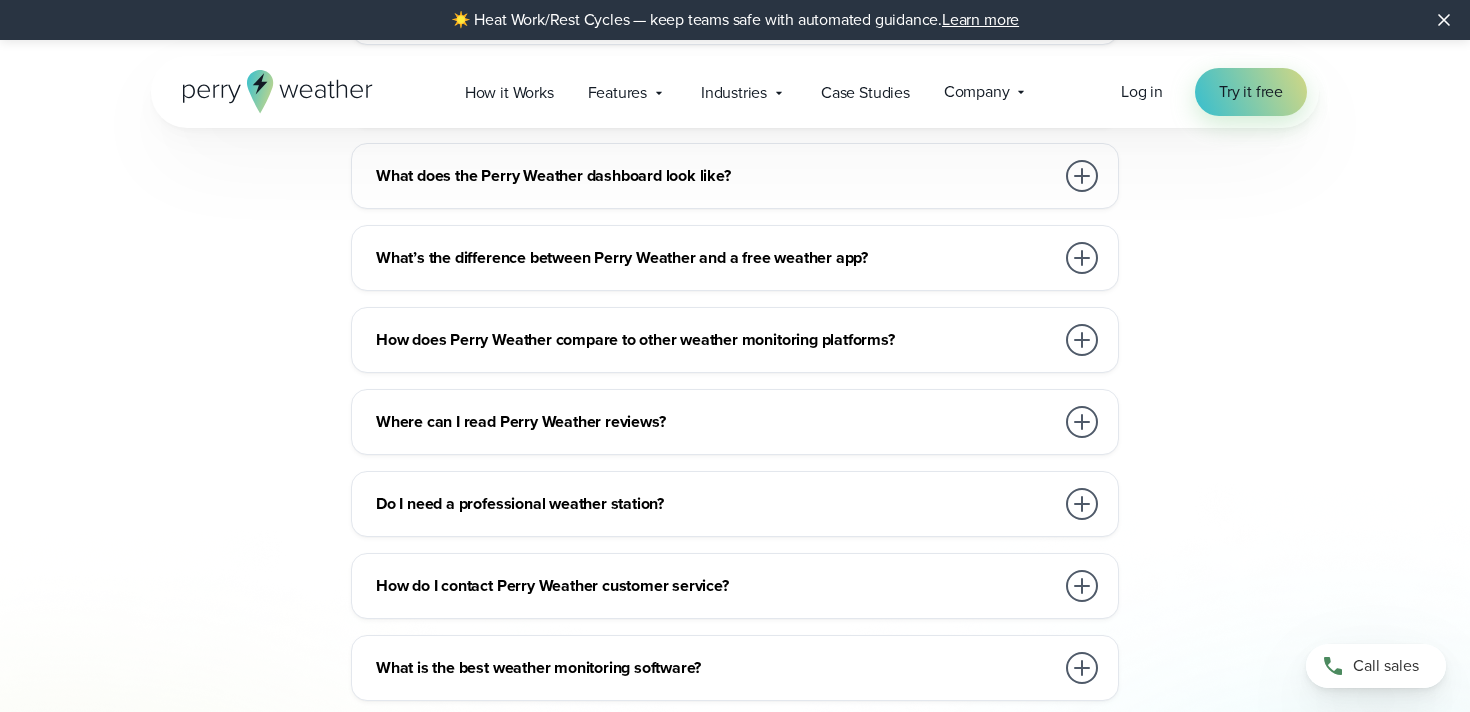 click on "What’s the difference between Perry Weather and a free weather app?" at bounding box center [715, 258] 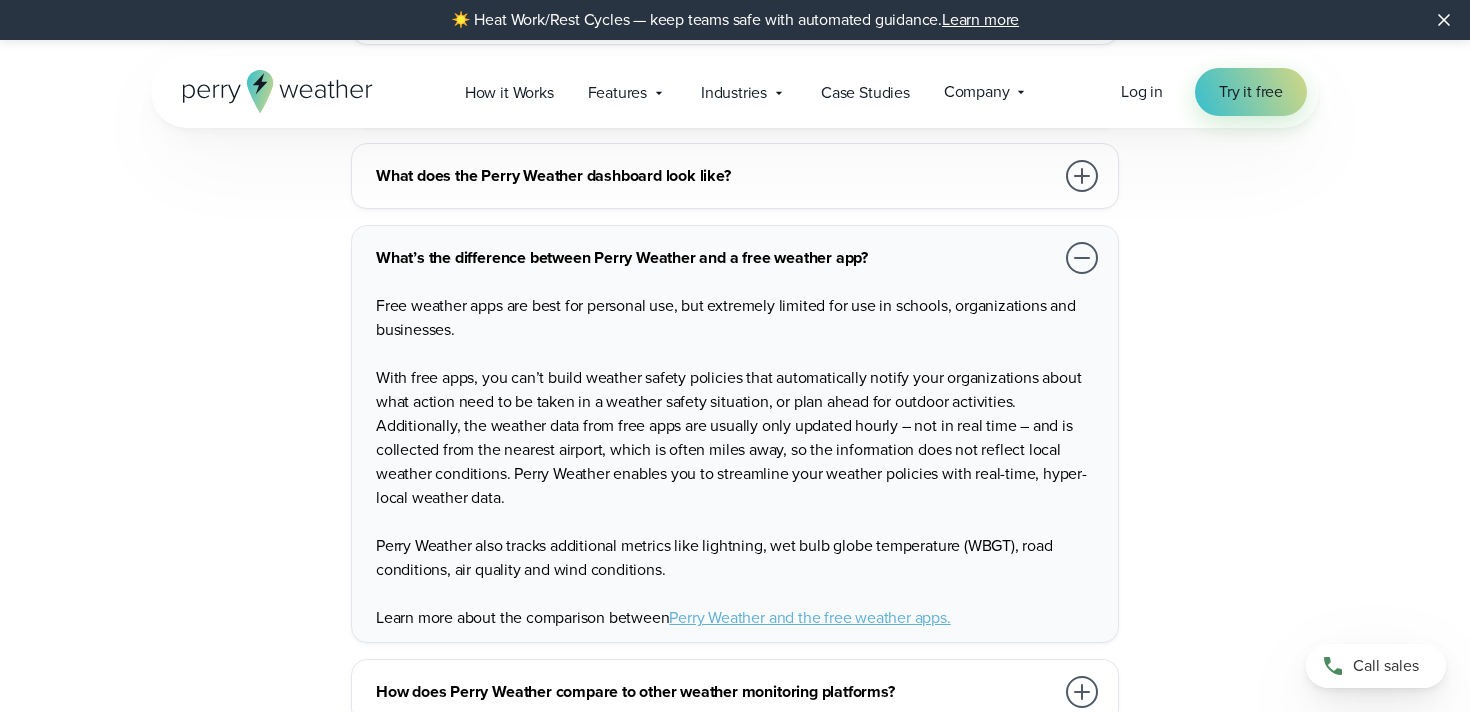 click on "What’s the difference between Perry Weather and a free weather app?" at bounding box center [715, 258] 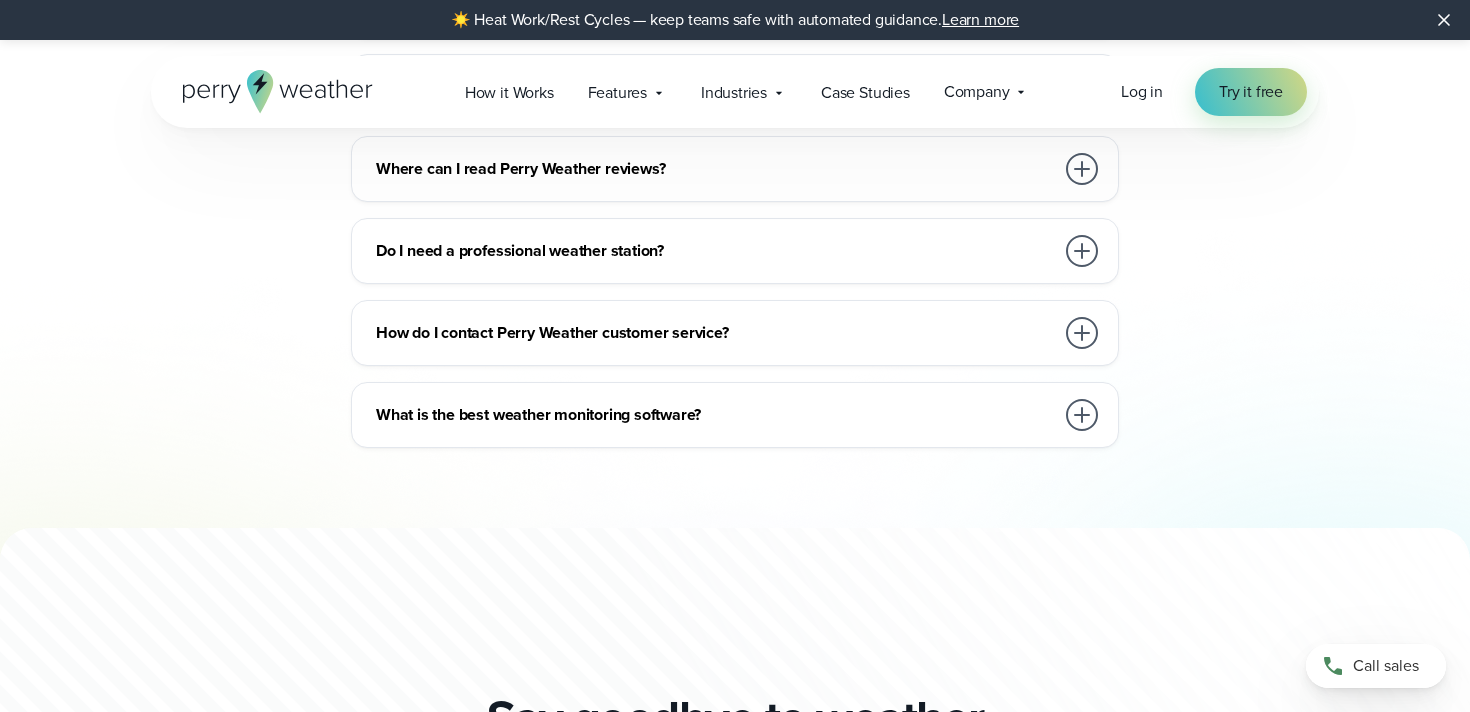 scroll, scrollTop: 4822, scrollLeft: 0, axis: vertical 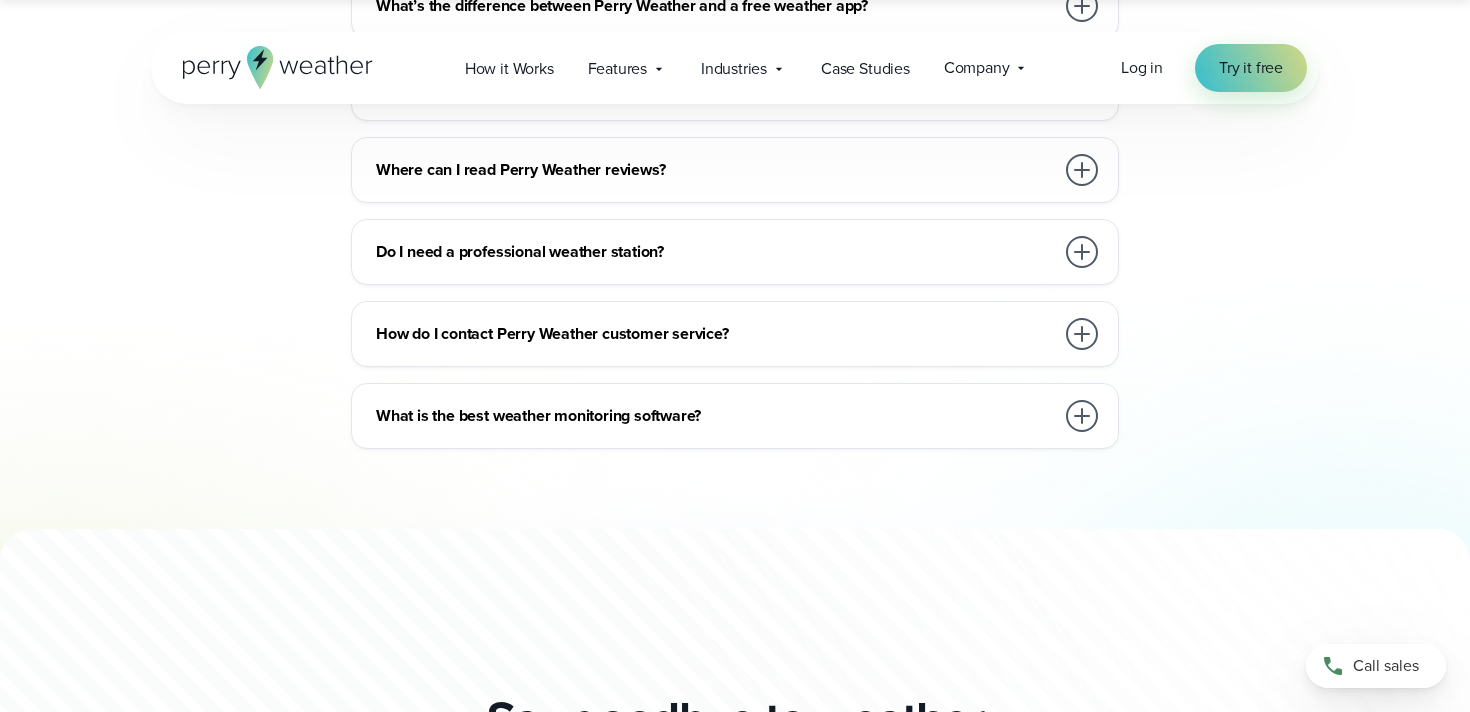 click on "How do I contact Perry Weather customer service?" at bounding box center (715, 334) 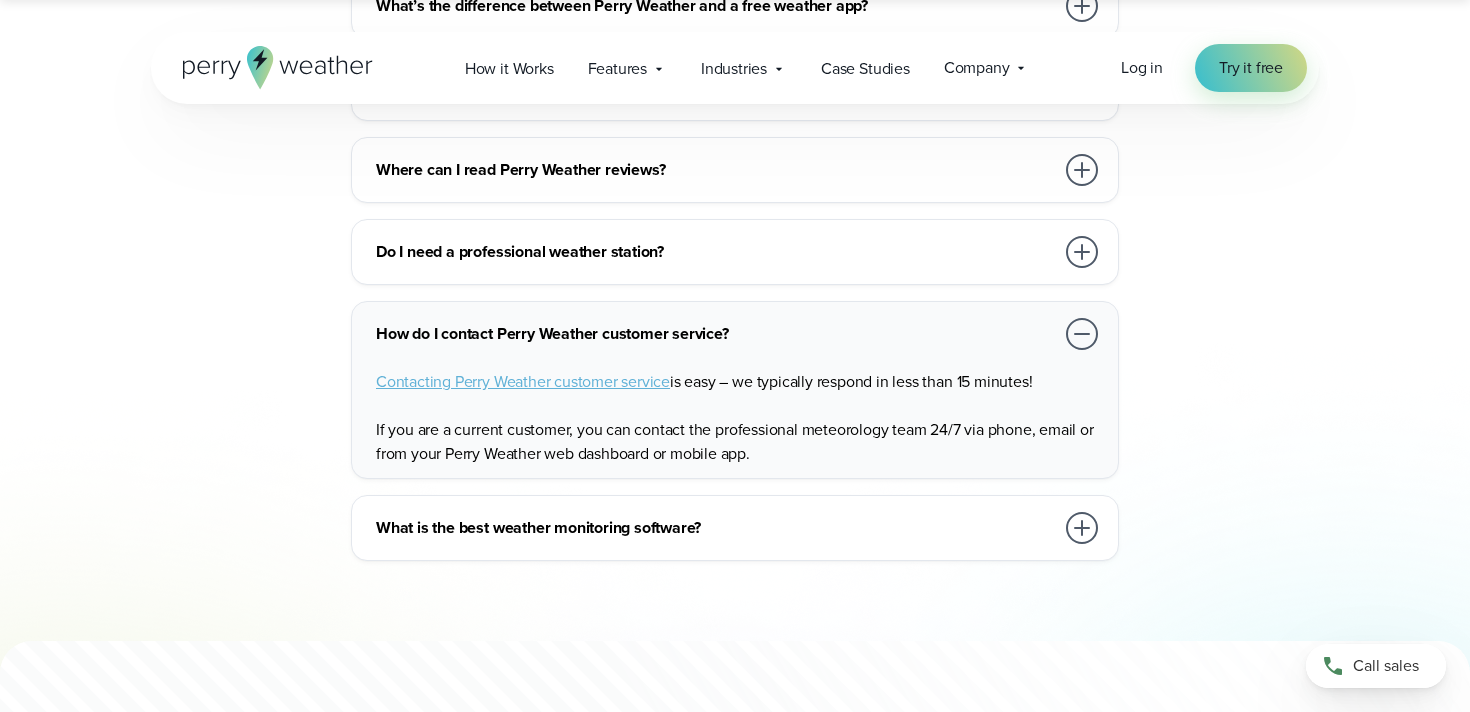 click on "How do I contact Perry Weather customer service?" at bounding box center (715, 334) 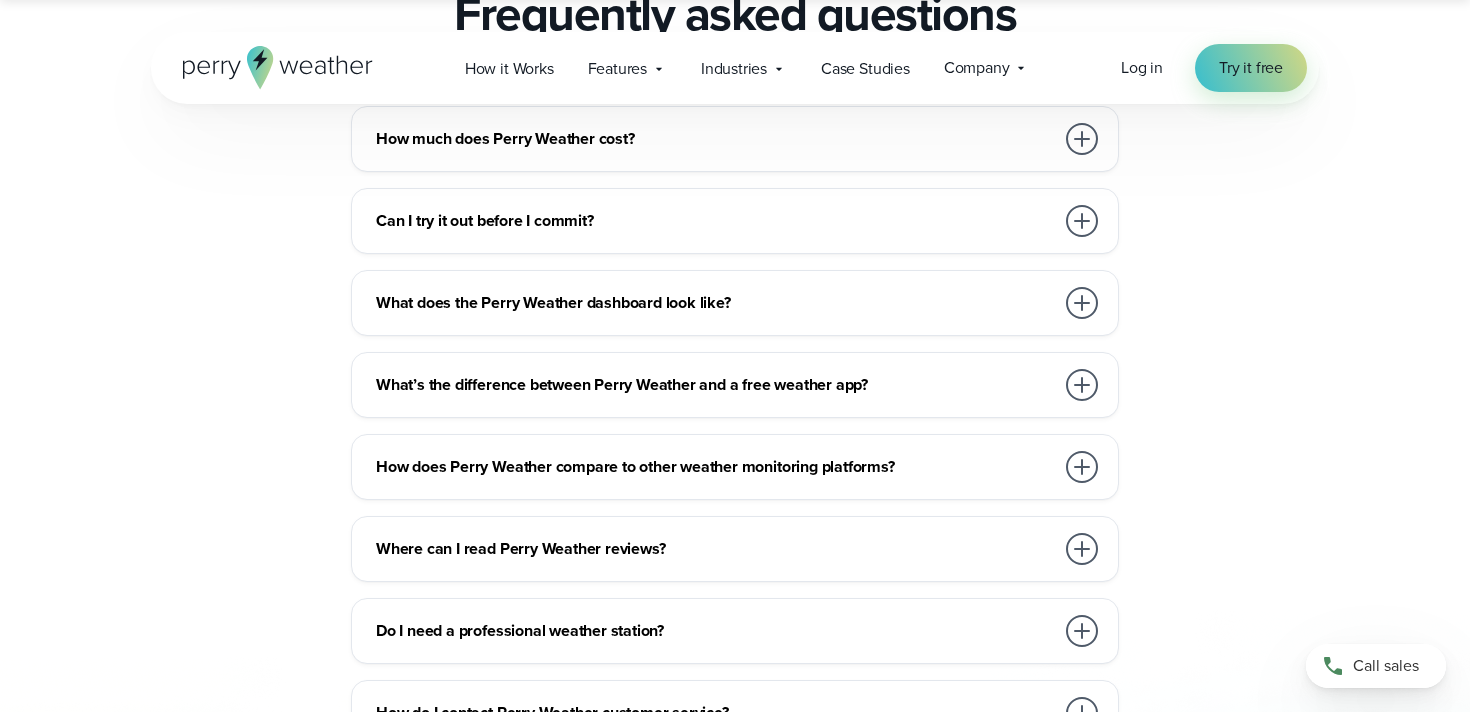 scroll, scrollTop: 4436, scrollLeft: 0, axis: vertical 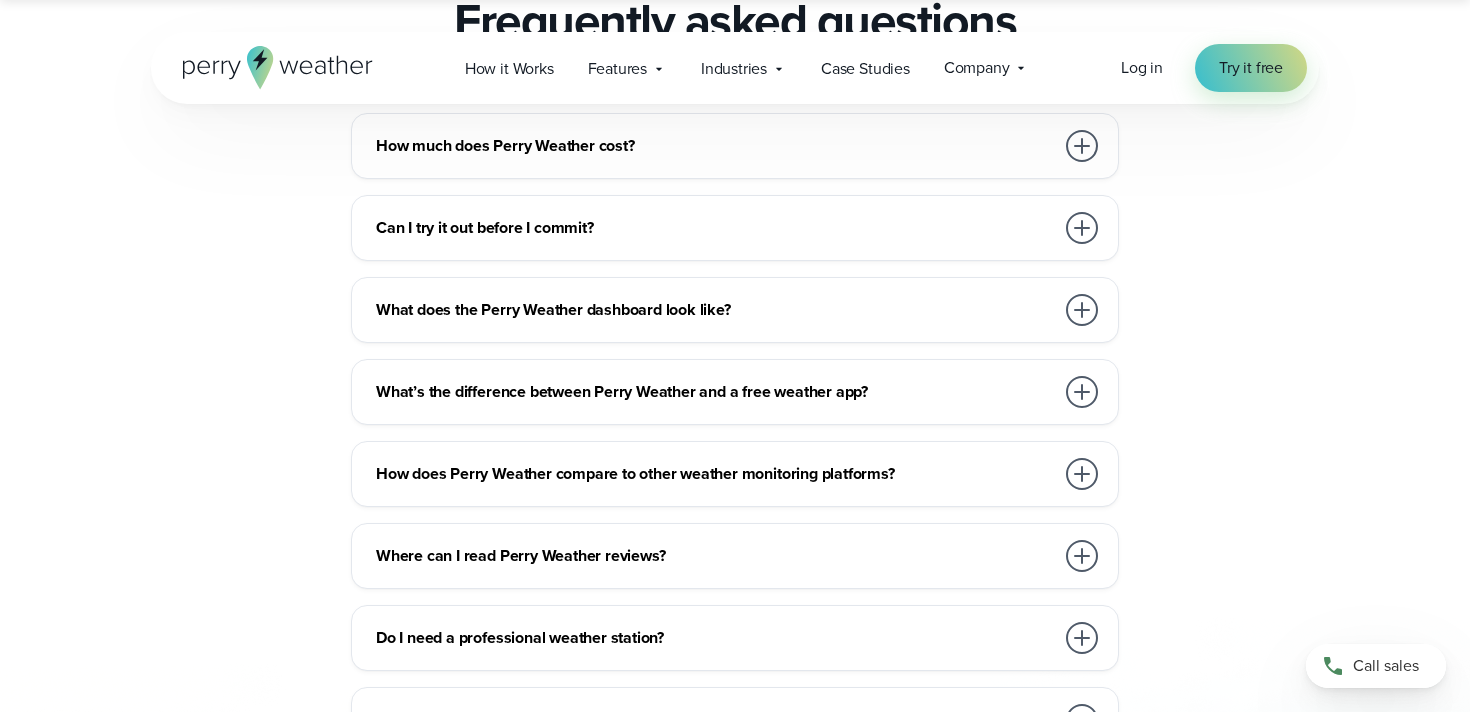 click on "Can I try it out before I commit?" at bounding box center [739, 228] 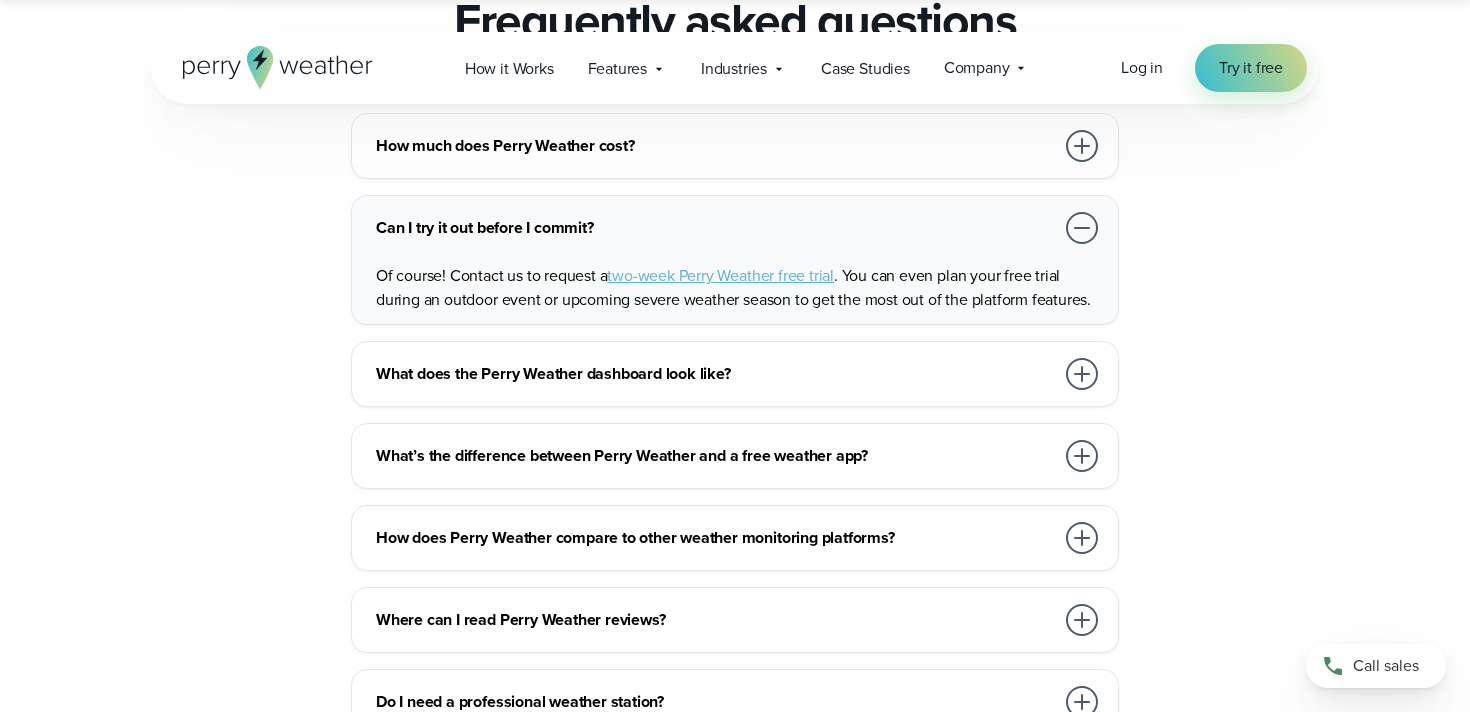 click on "two-week Perry Weather free trial" at bounding box center [720, 275] 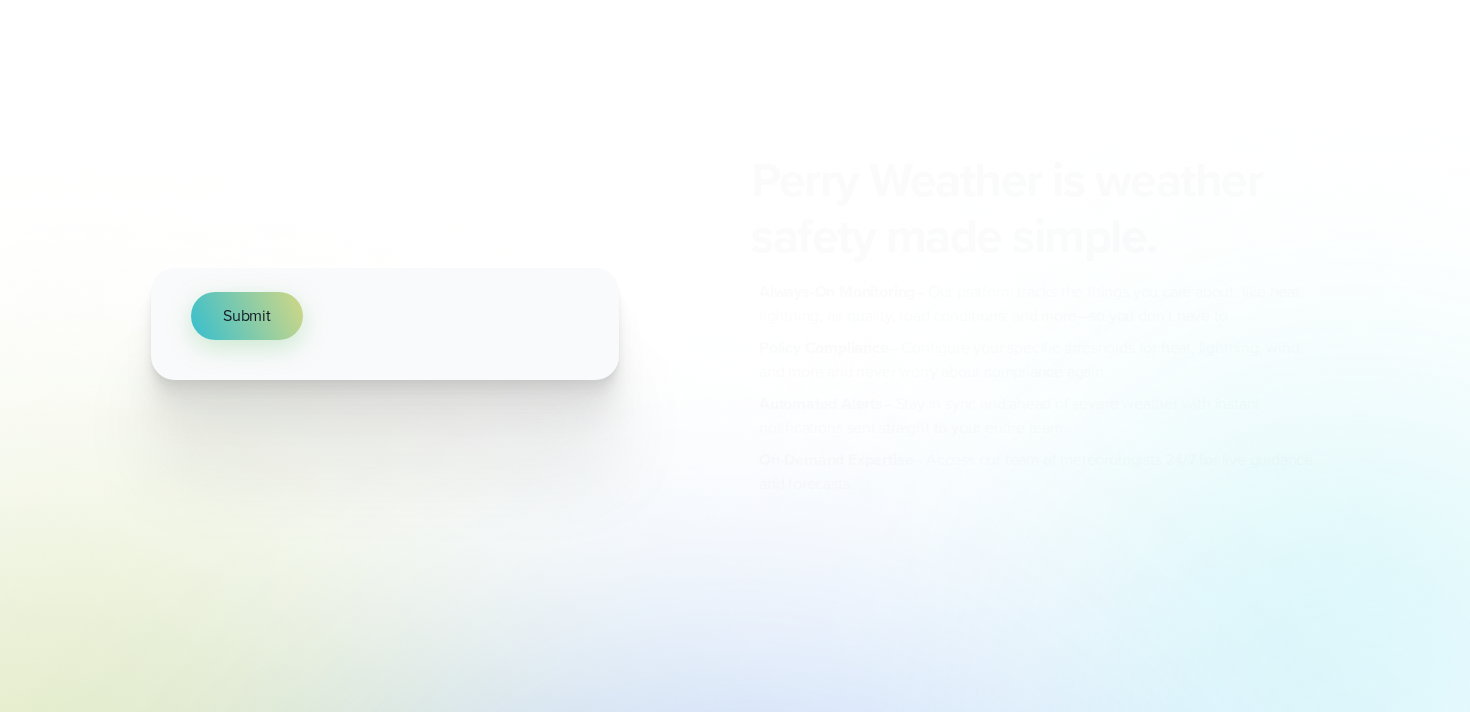 scroll, scrollTop: 0, scrollLeft: 0, axis: both 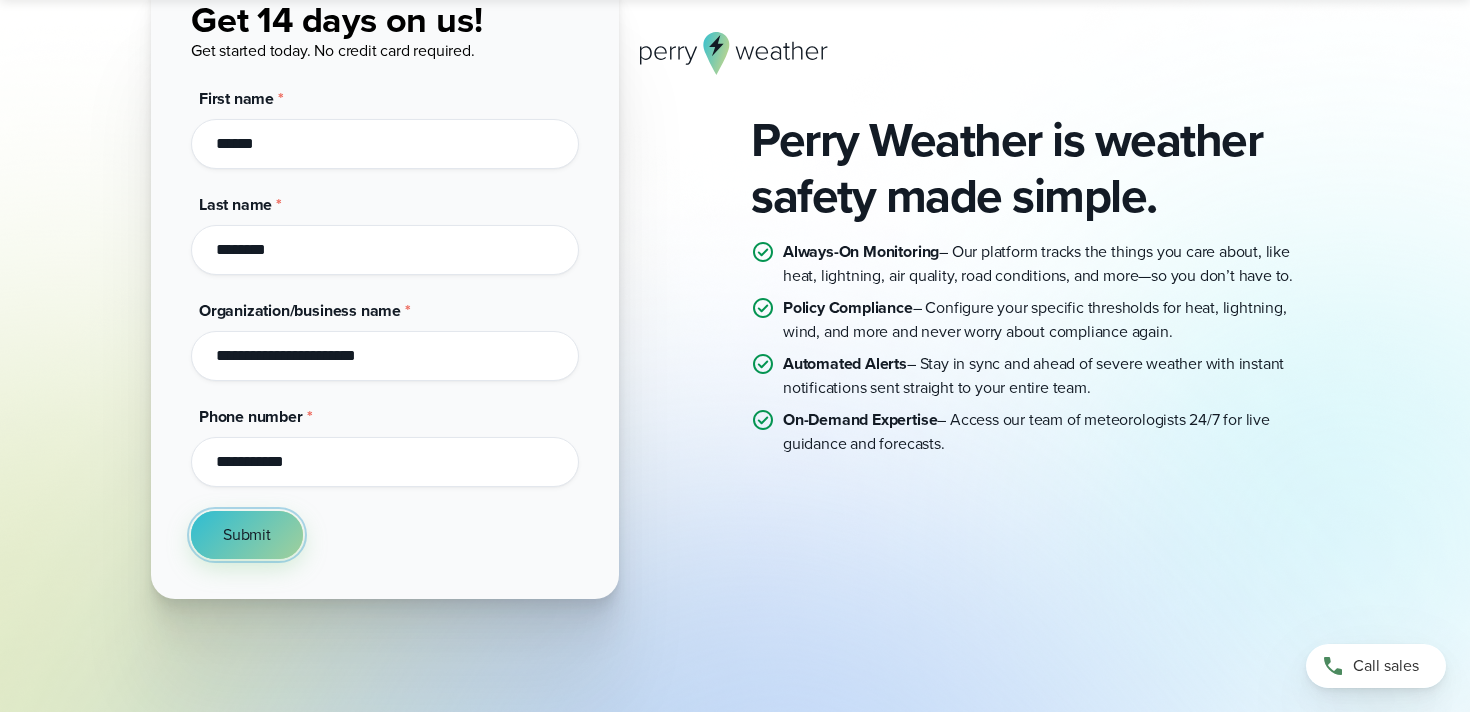 click on "Submit" at bounding box center [247, 535] 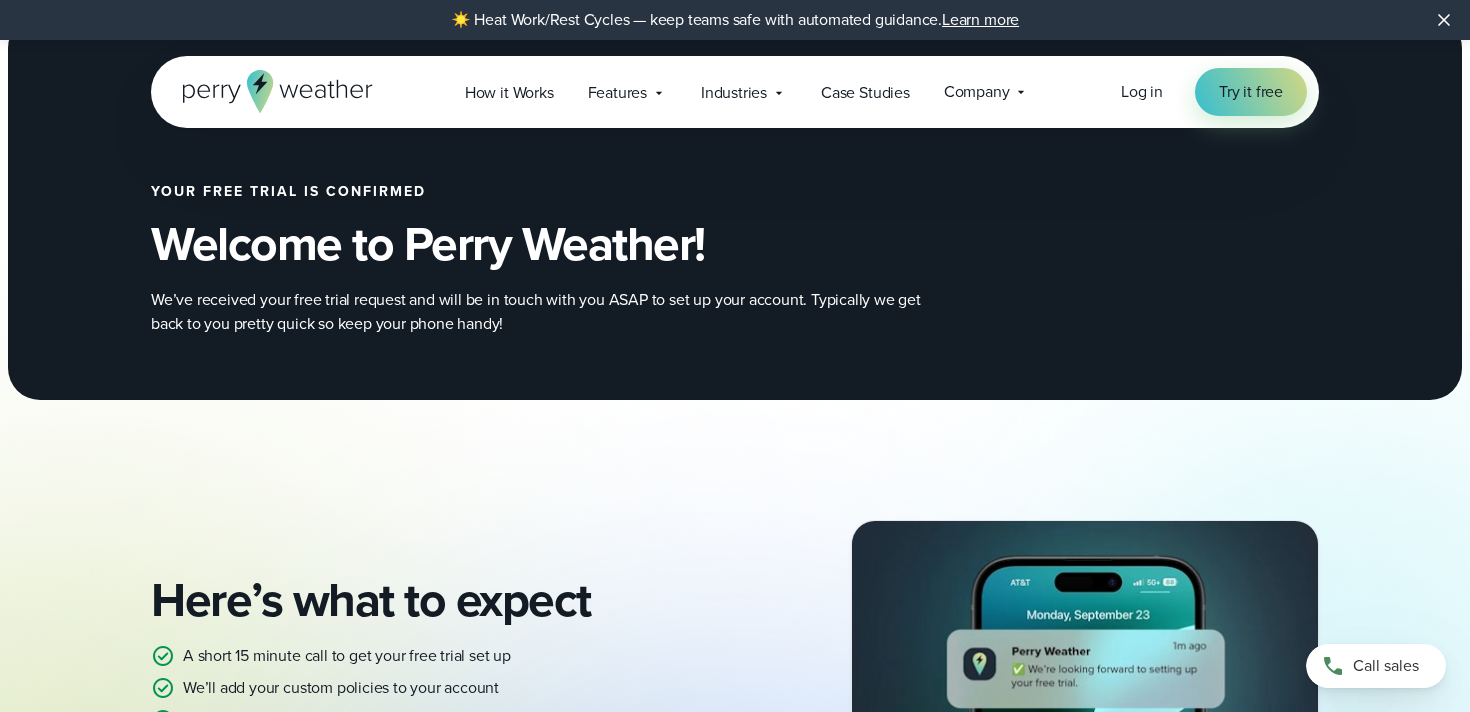 scroll, scrollTop: 0, scrollLeft: 0, axis: both 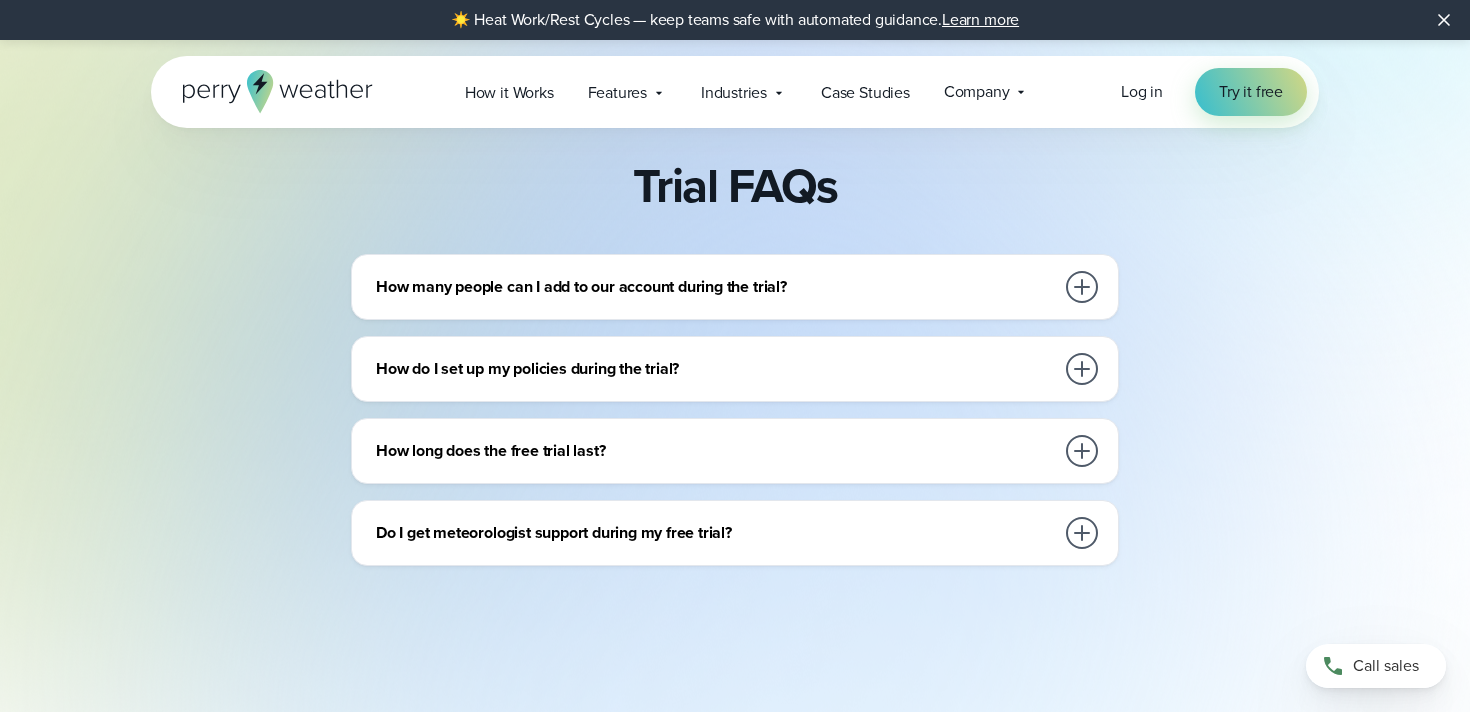 click on "How many people can I add to our account during the trial?" at bounding box center (715, 287) 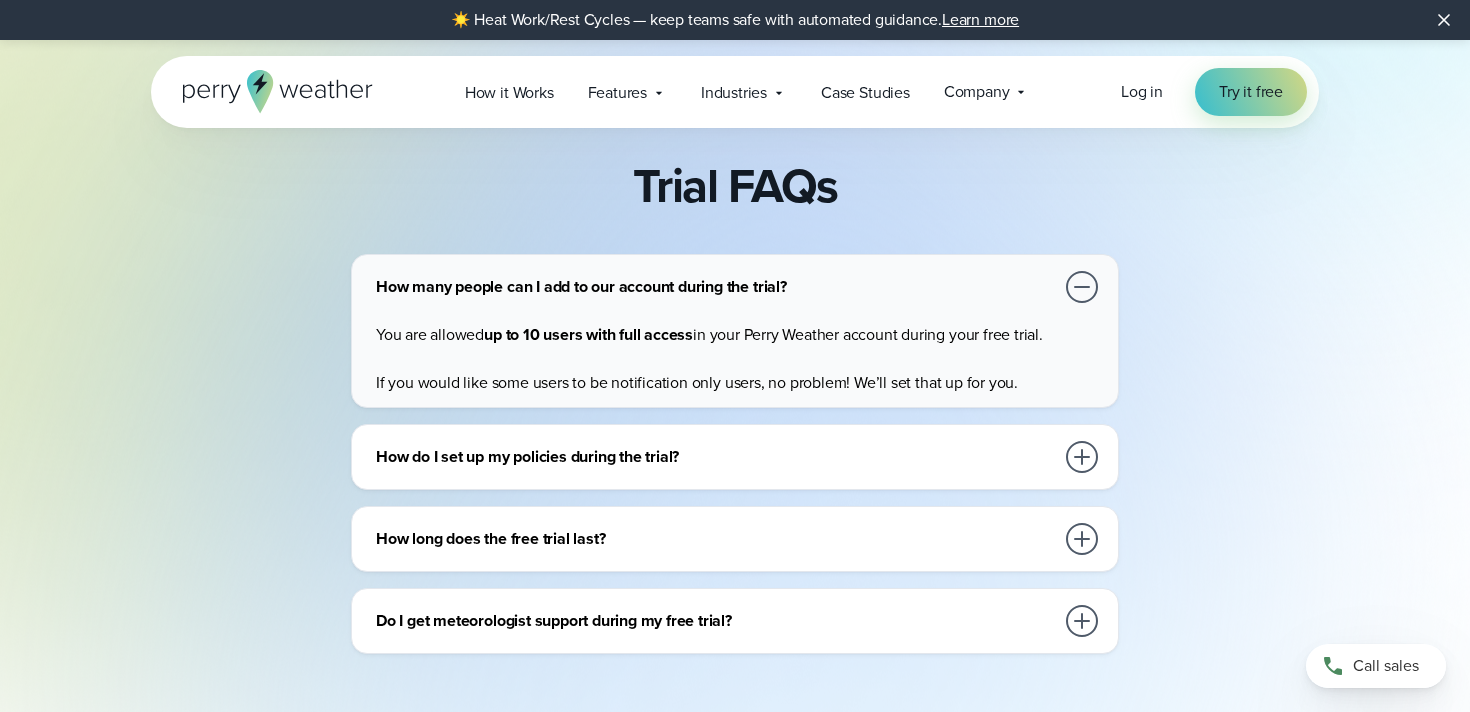 click on "How many people can I add to our account during the trial?" at bounding box center [739, 287] 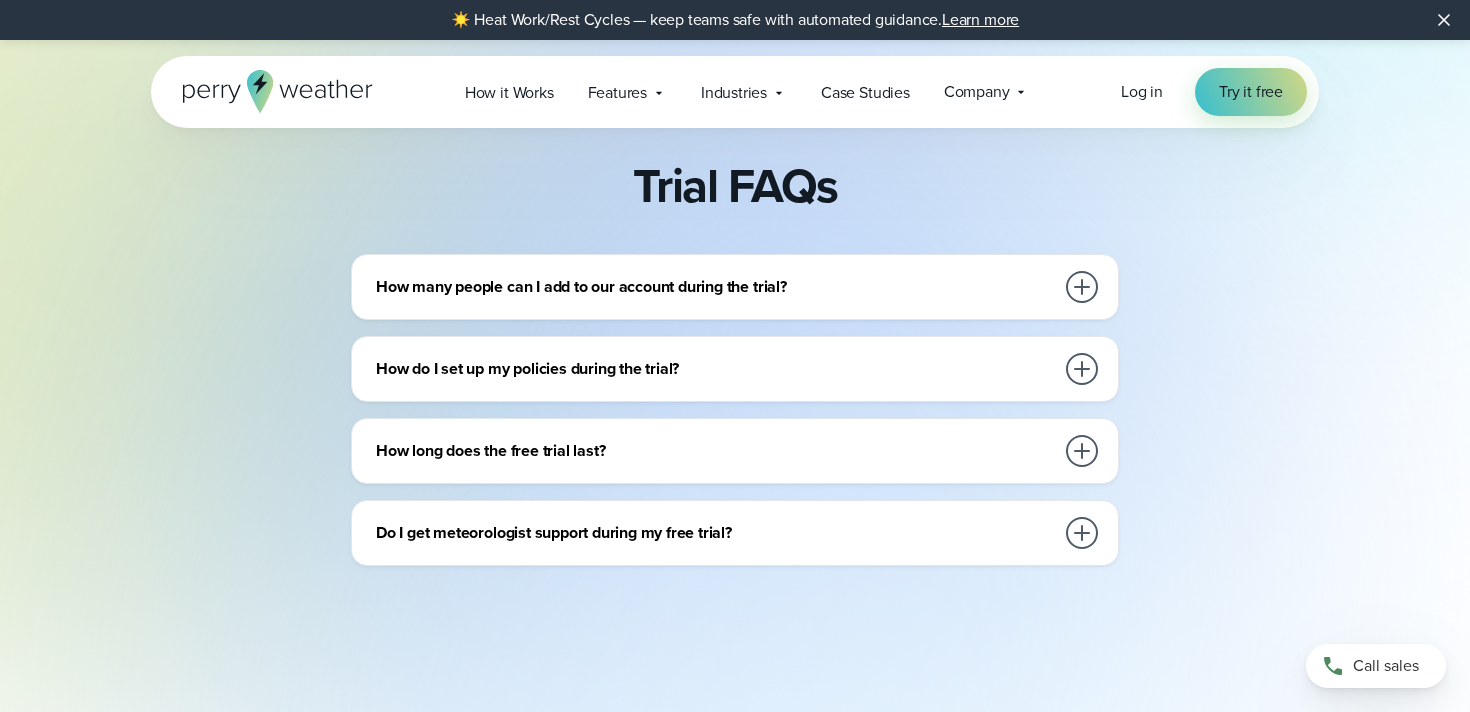 click on "How long does the free trial last?" at bounding box center [739, 451] 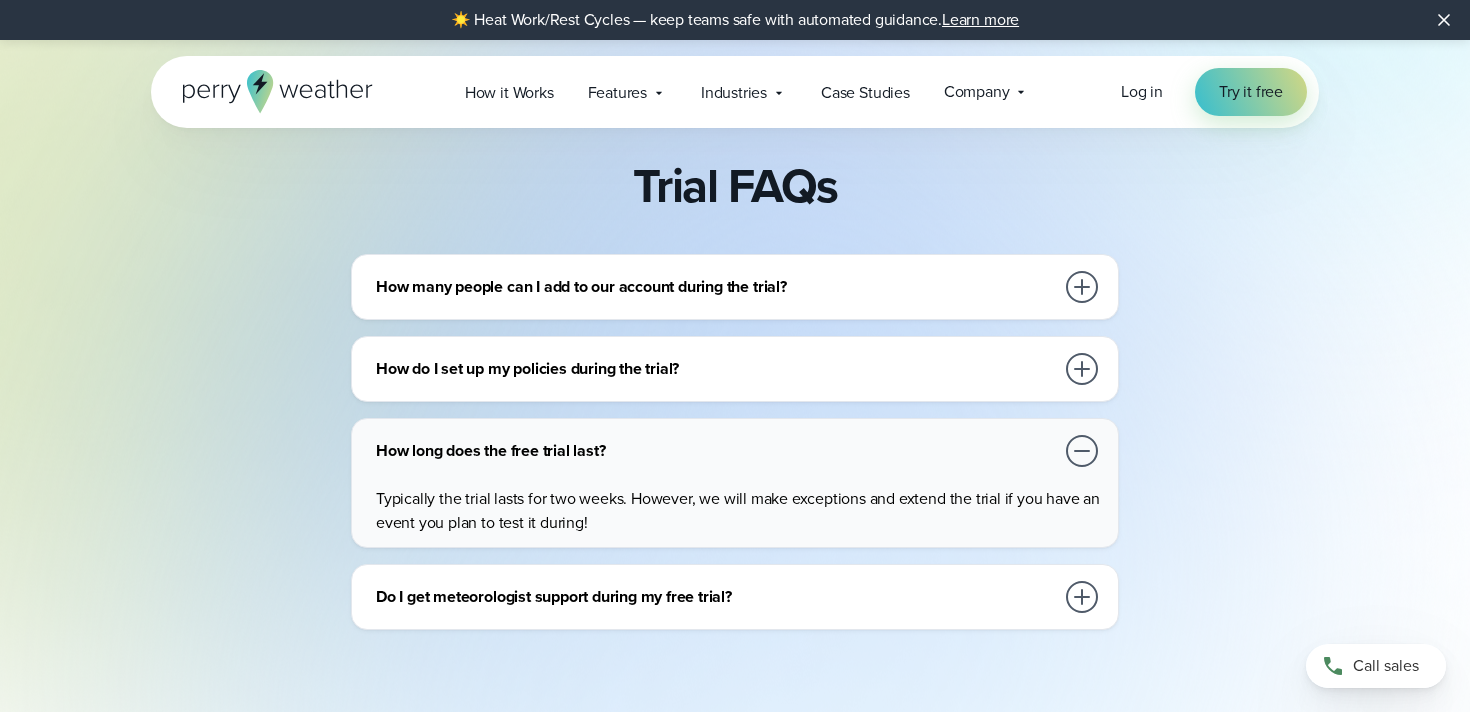 click on "How long does the free trial last?" at bounding box center [715, 451] 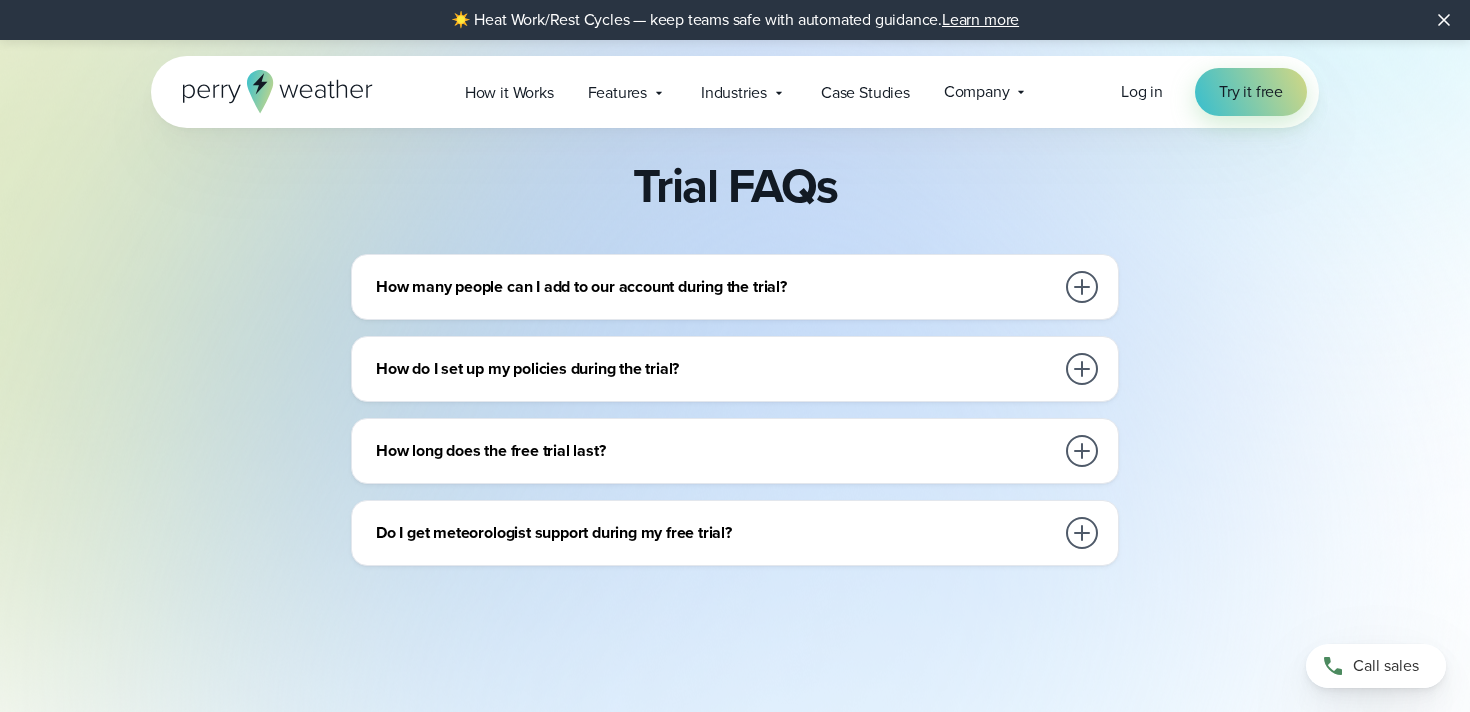 click on "How do I set up my policies during the trial?" at bounding box center (715, 369) 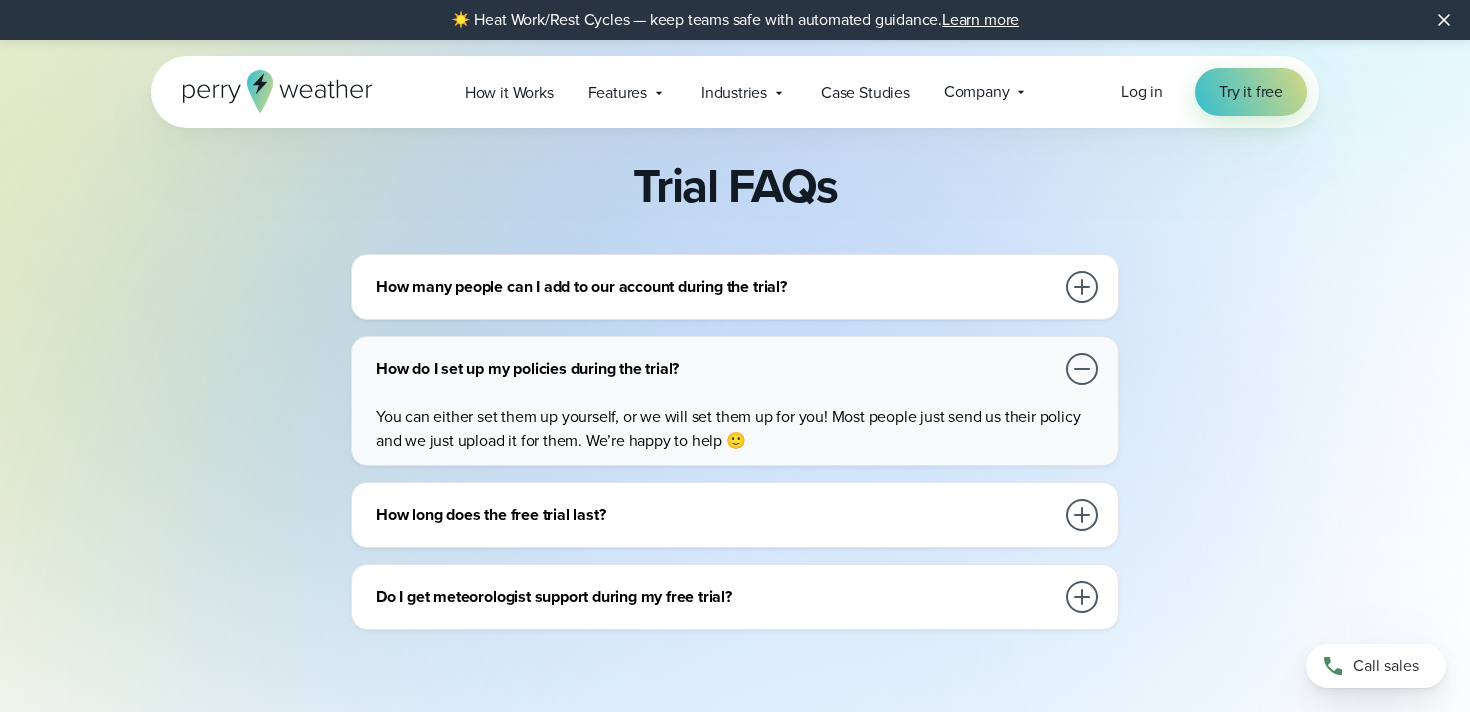 click on "How do I set up my policies during the trial?" at bounding box center (715, 369) 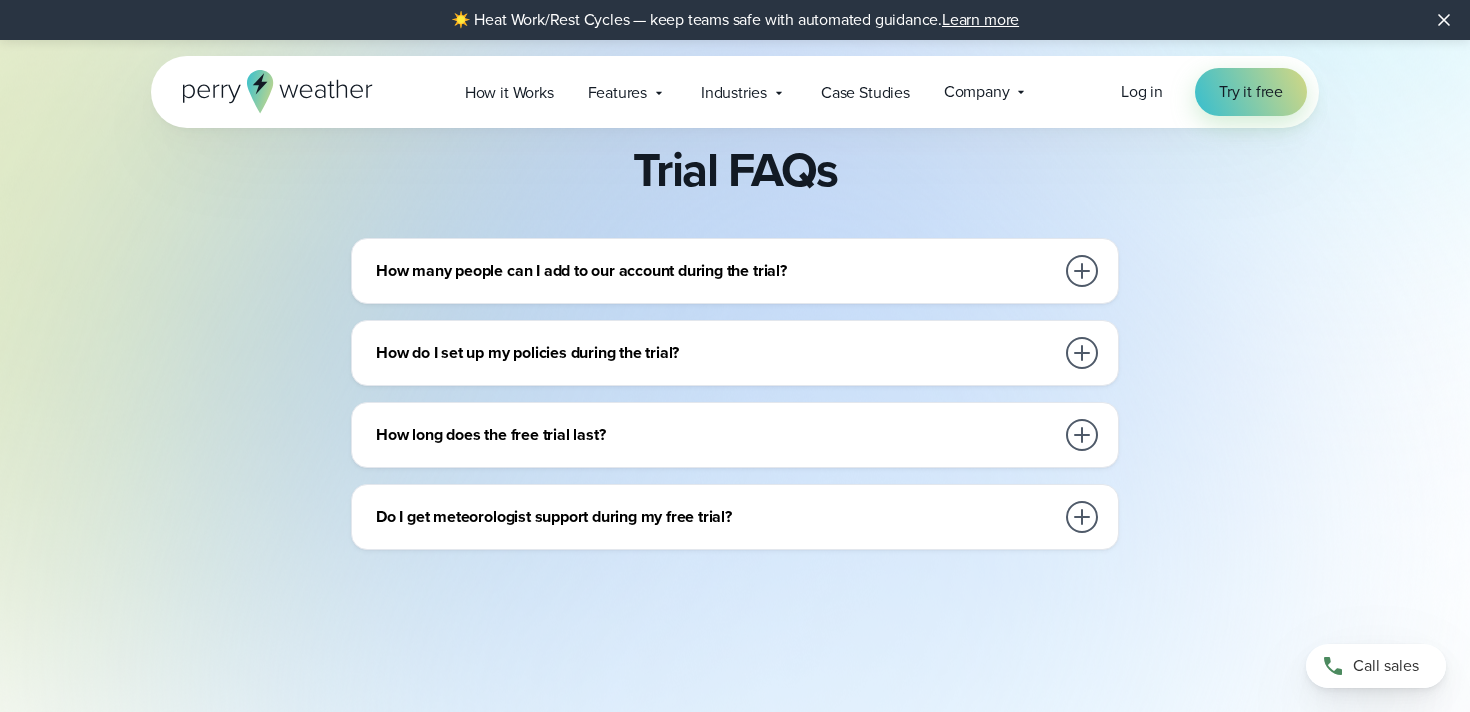 scroll, scrollTop: 784, scrollLeft: 0, axis: vertical 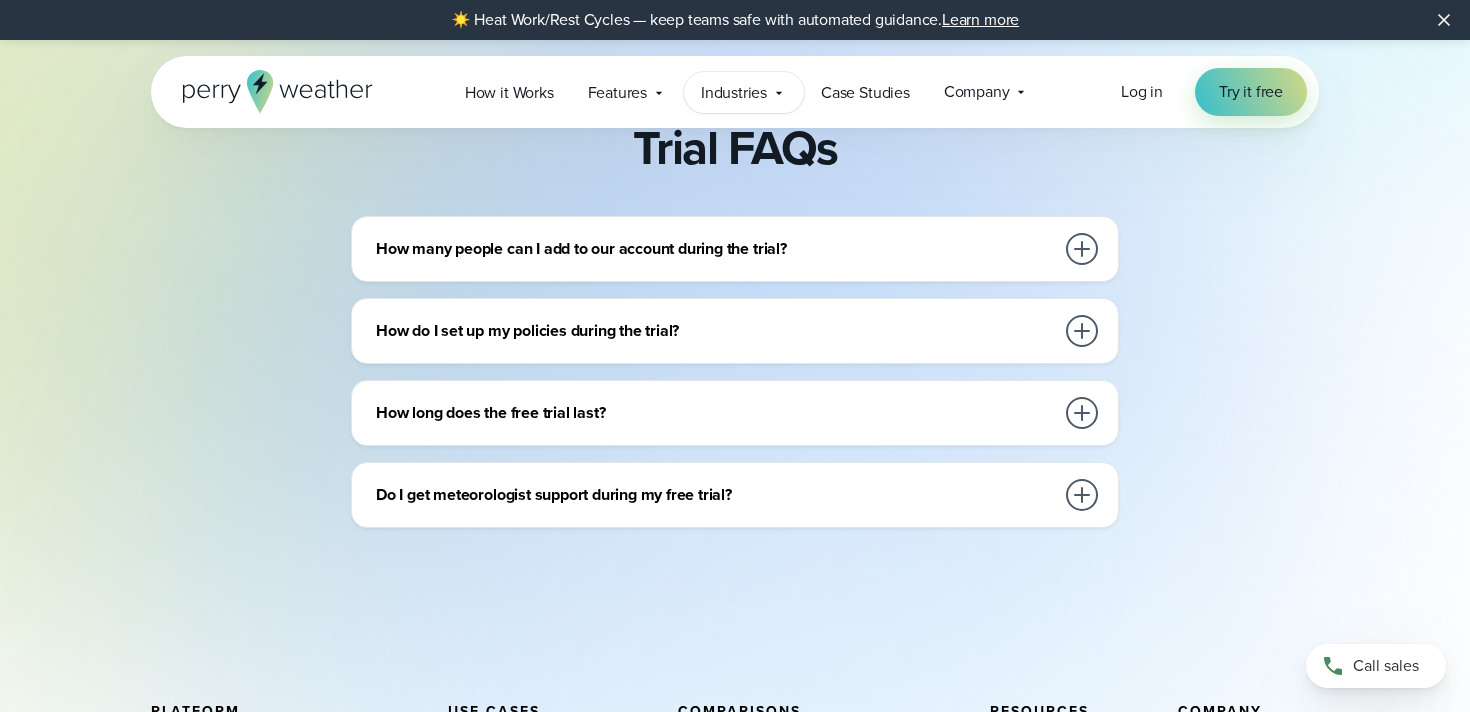 click 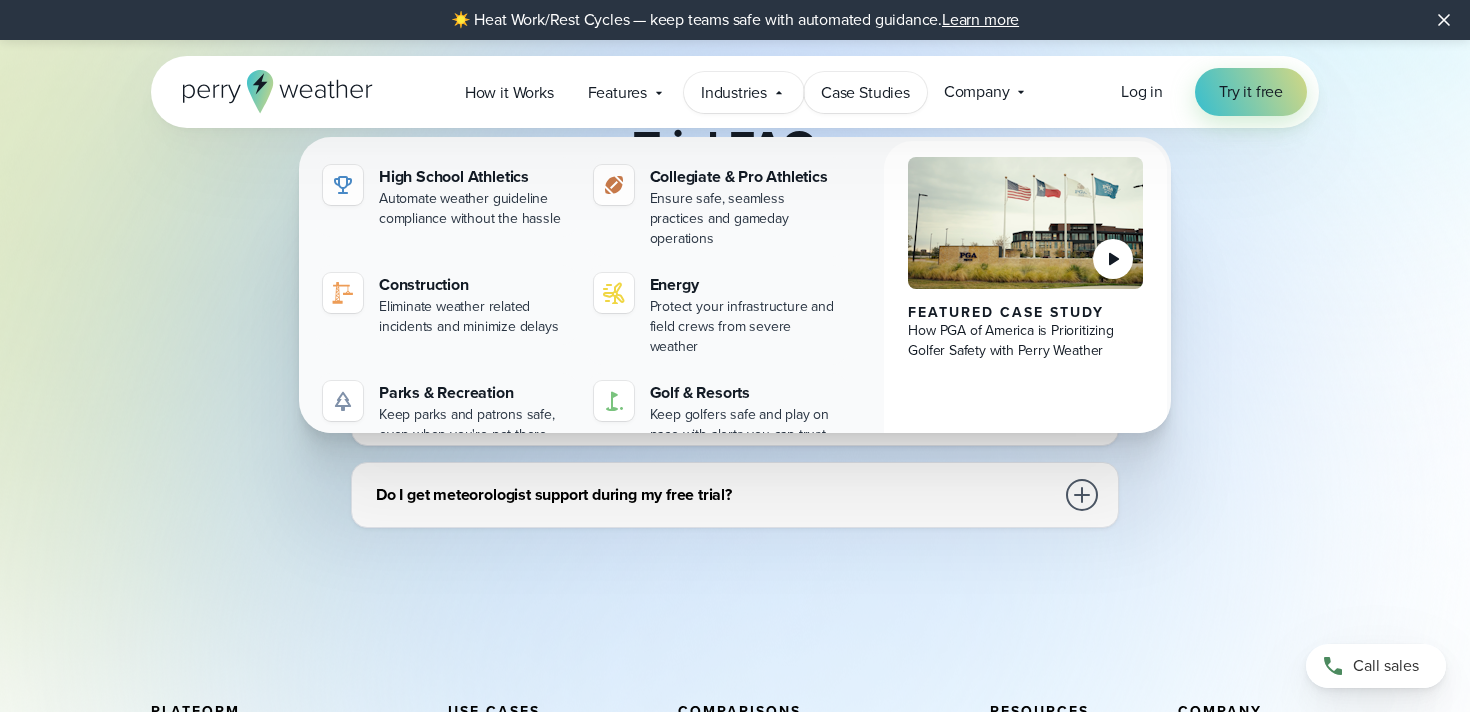 click on "Case Studies" at bounding box center [865, 93] 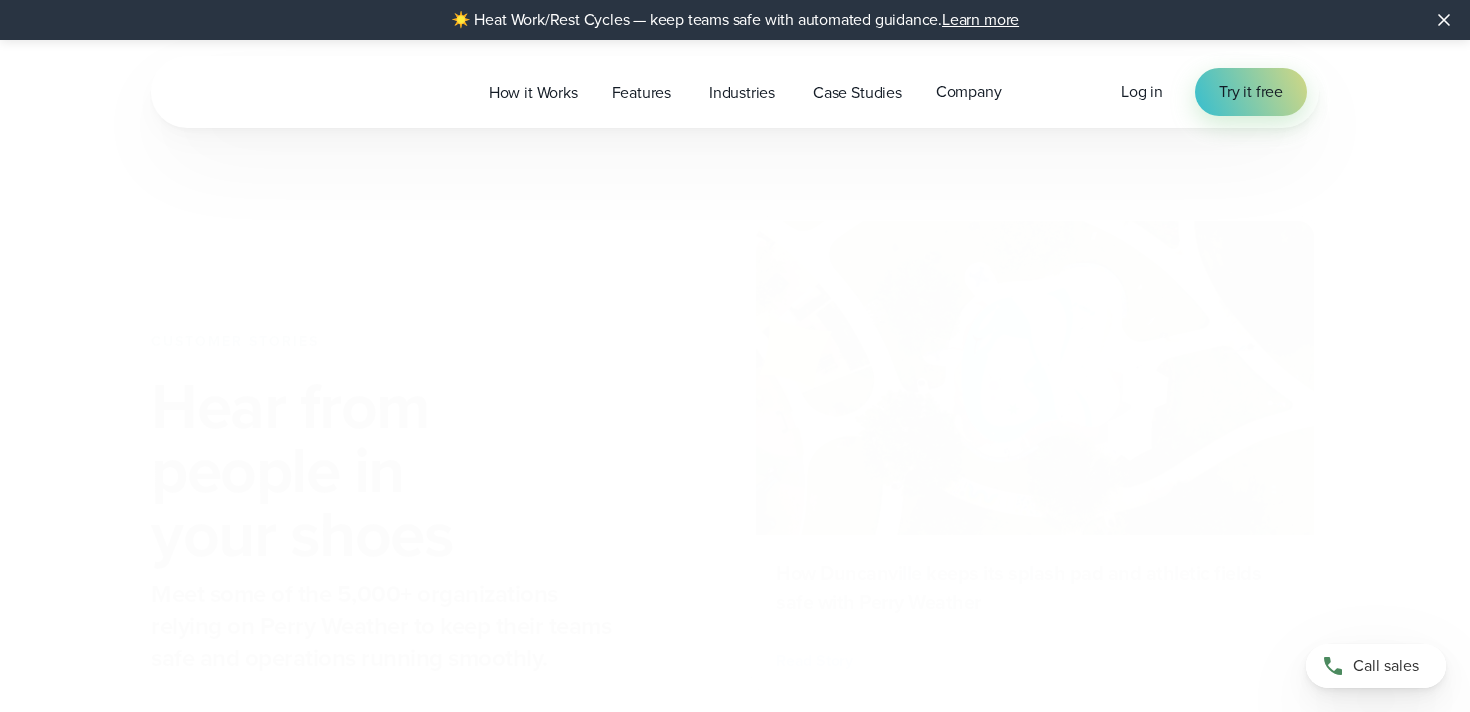 scroll, scrollTop: 0, scrollLeft: 0, axis: both 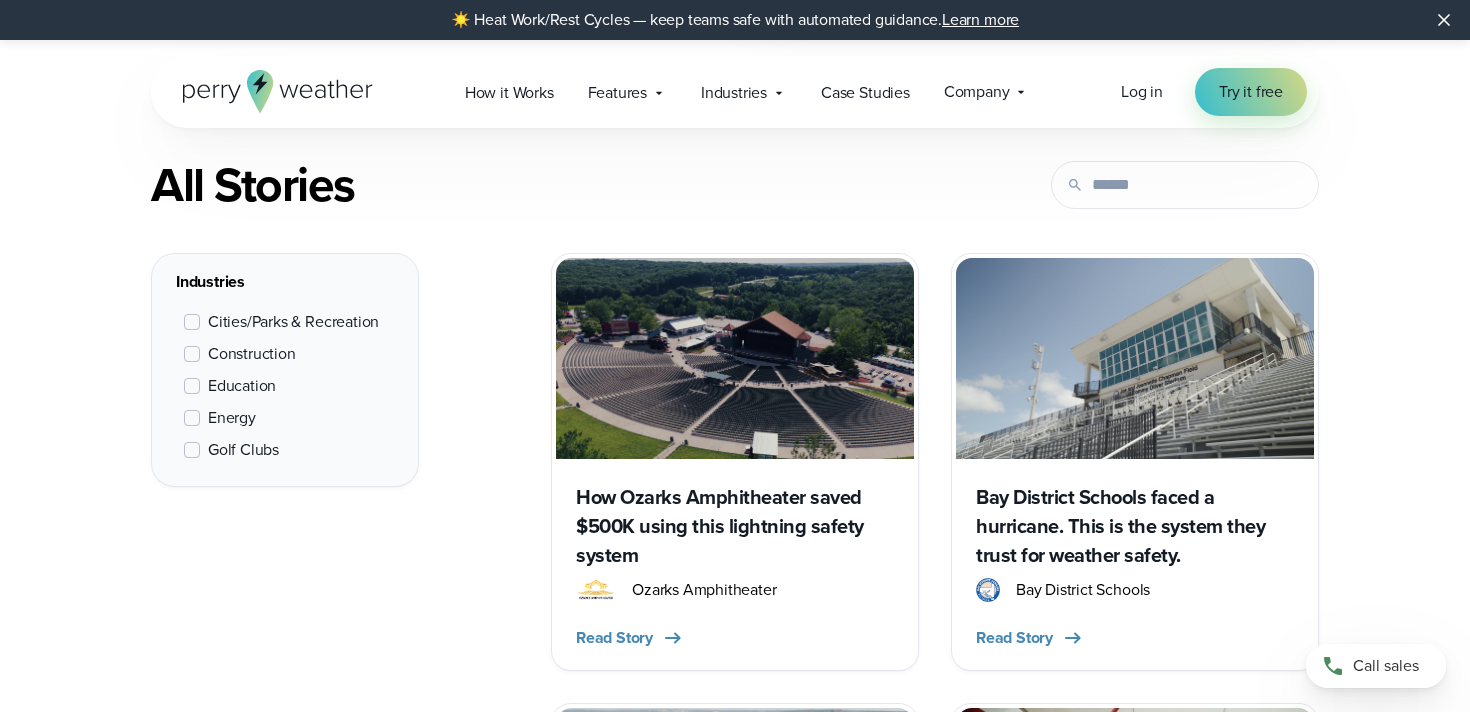 click on "Education" at bounding box center (242, 386) 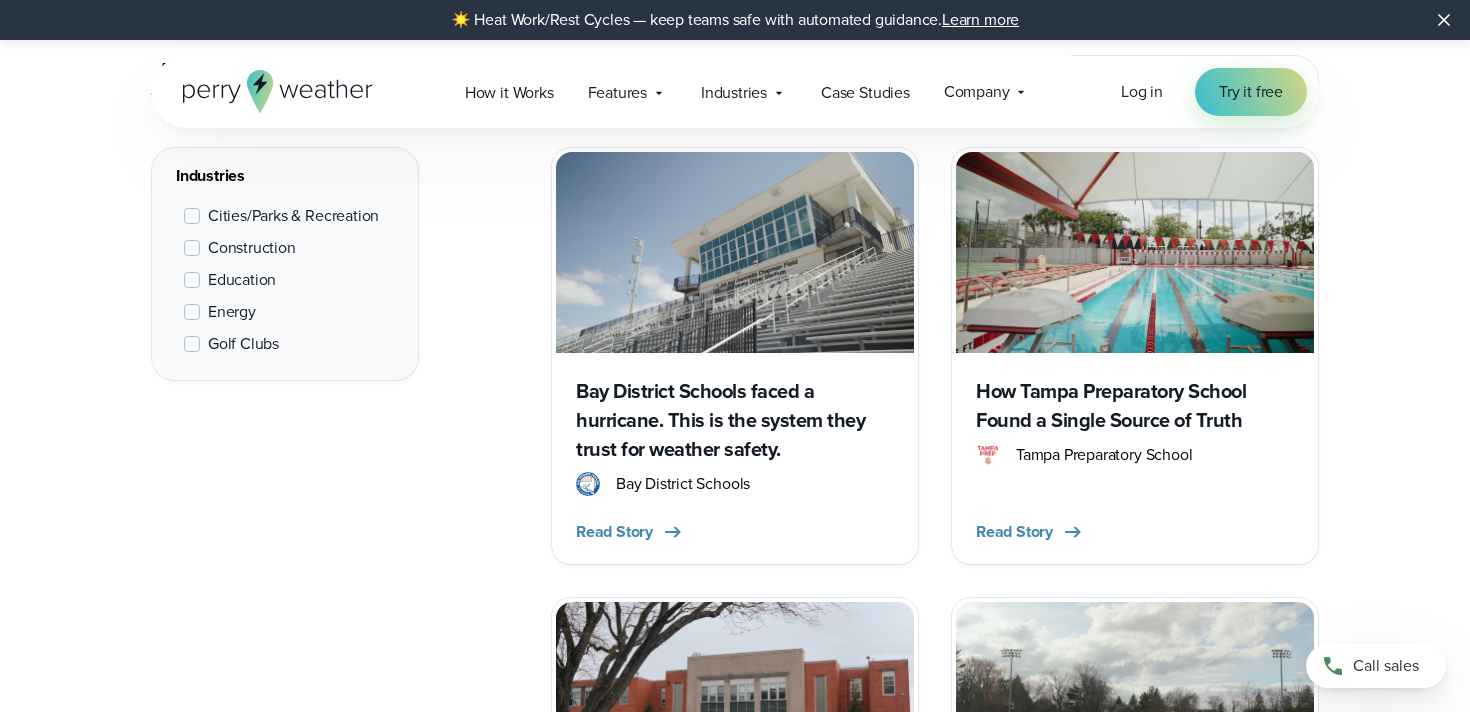 scroll, scrollTop: 906, scrollLeft: 0, axis: vertical 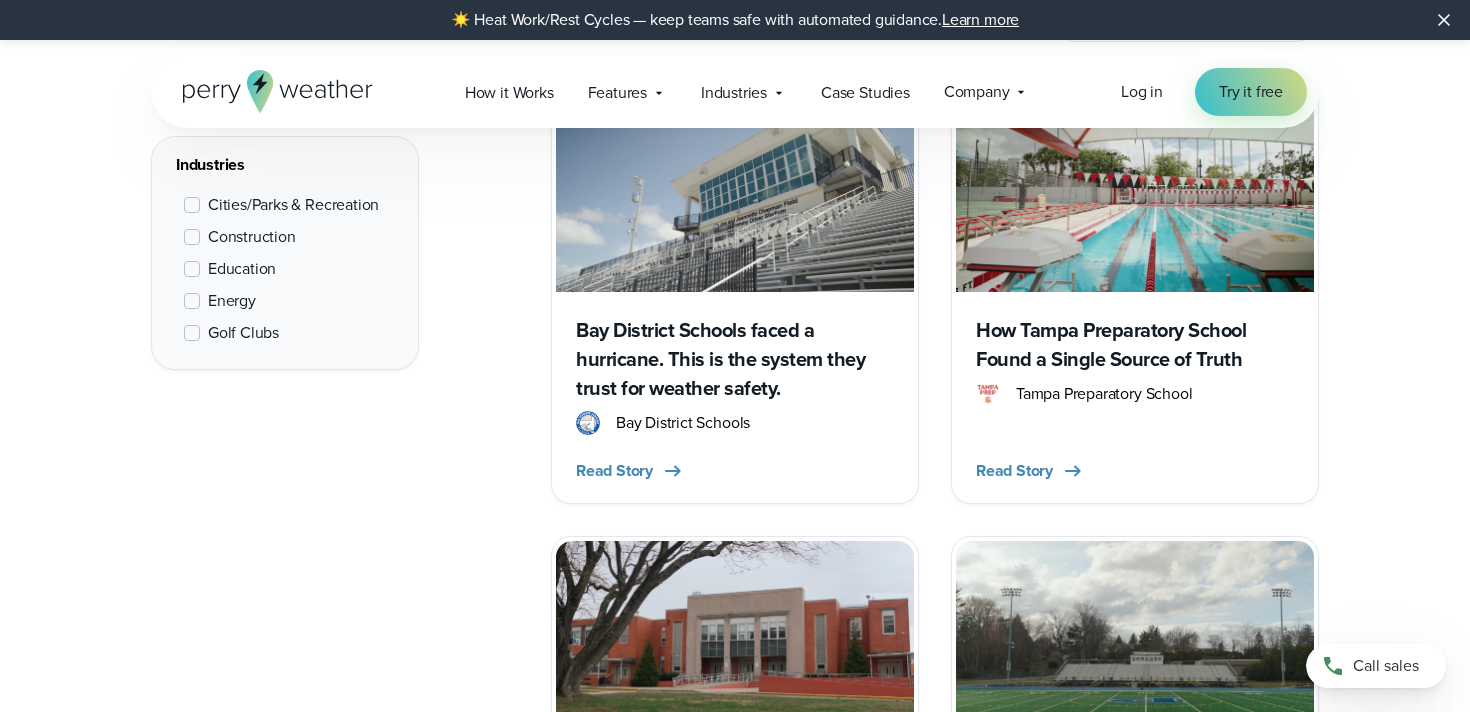 click on "How Tampa Preparatory School Found a Single Source of Truth" at bounding box center (1135, 345) 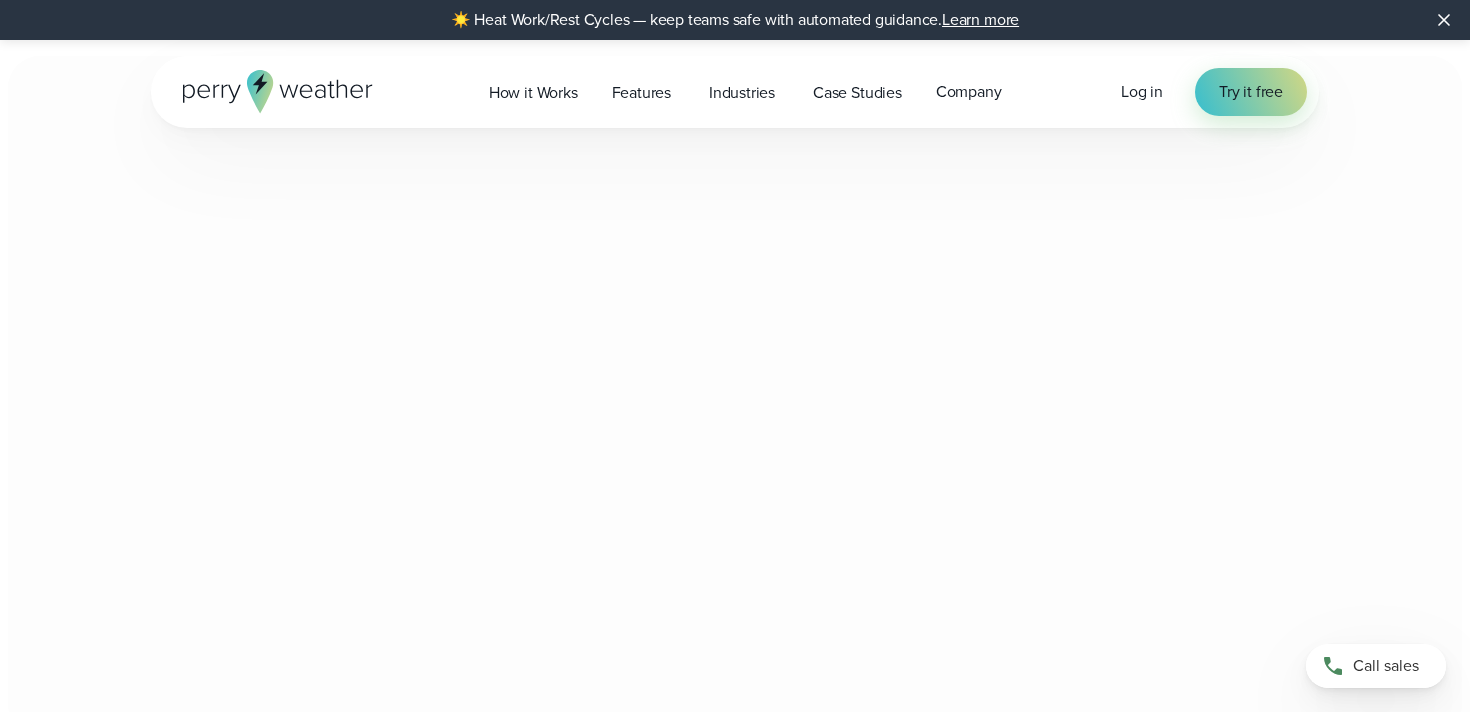 scroll, scrollTop: 0, scrollLeft: 0, axis: both 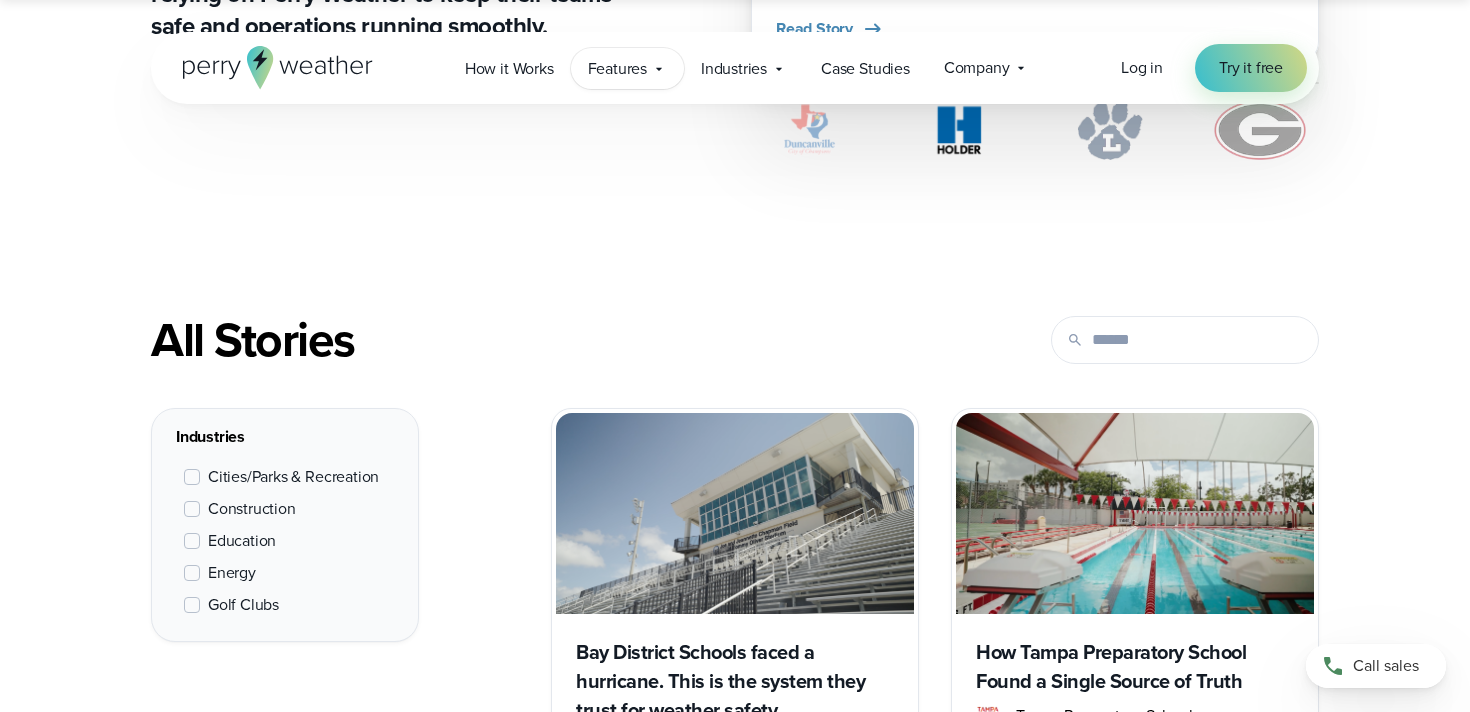 click on "Features" at bounding box center [617, 69] 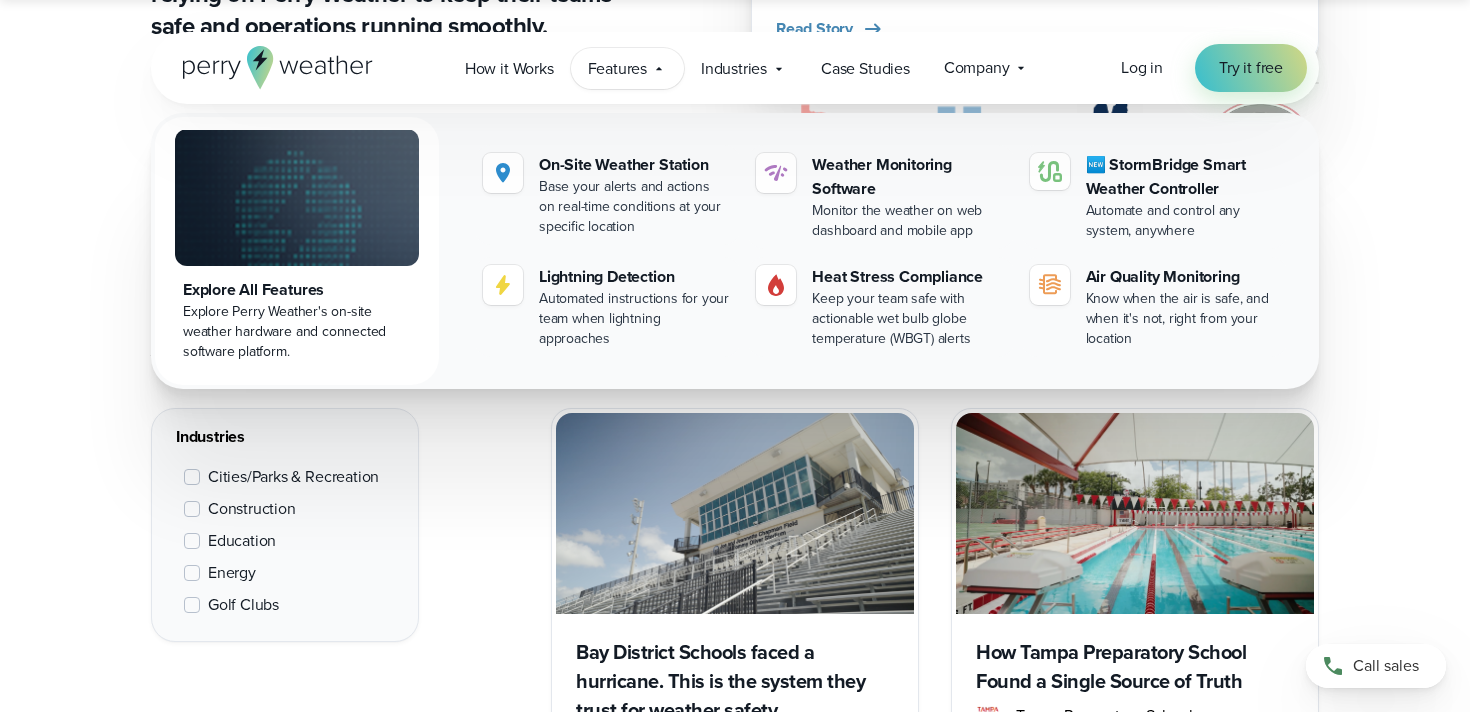 click on "CUSTOMER STORIES
Hear from people in your shoes
Meet some of the 5,000+ organizations relying on Perry Weather to keep their teams safe and operations running smoothly." at bounding box center (735, 2234) 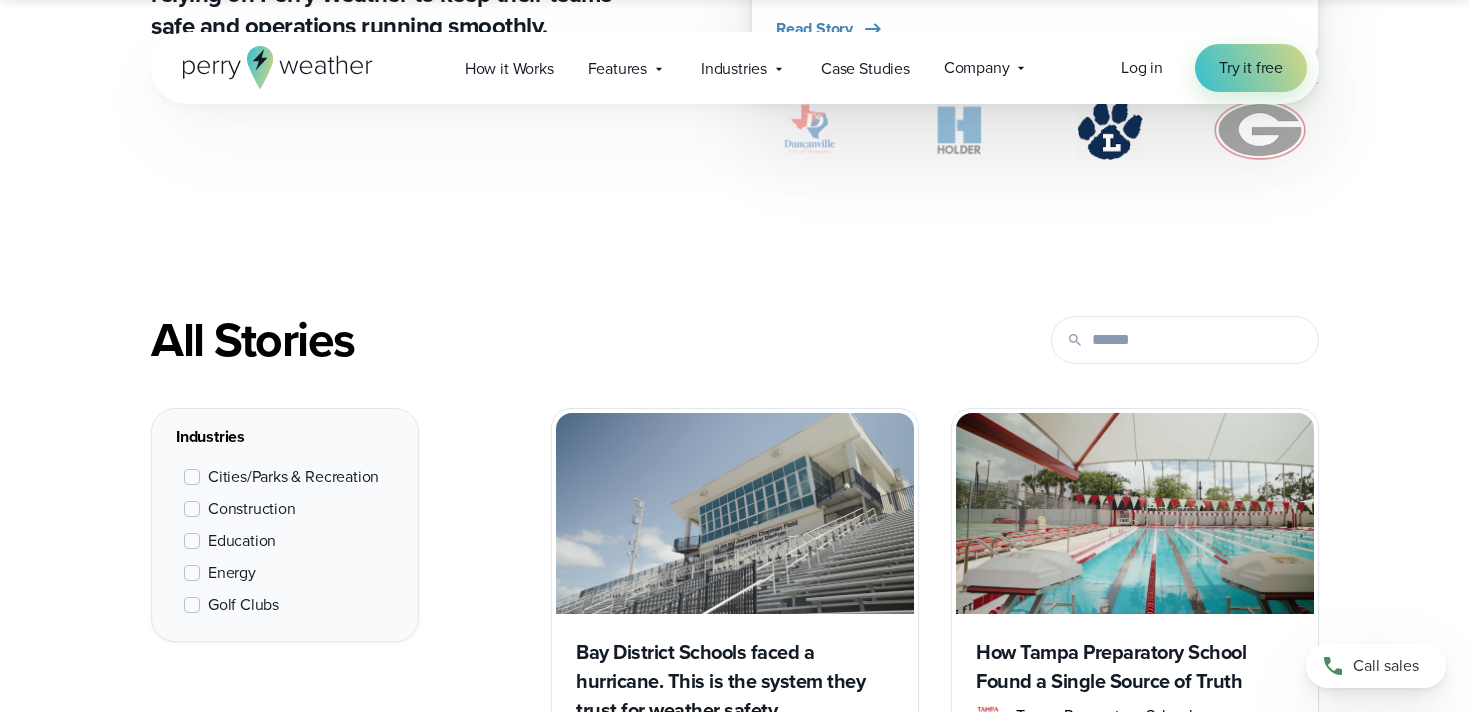 scroll, scrollTop: 0, scrollLeft: 0, axis: both 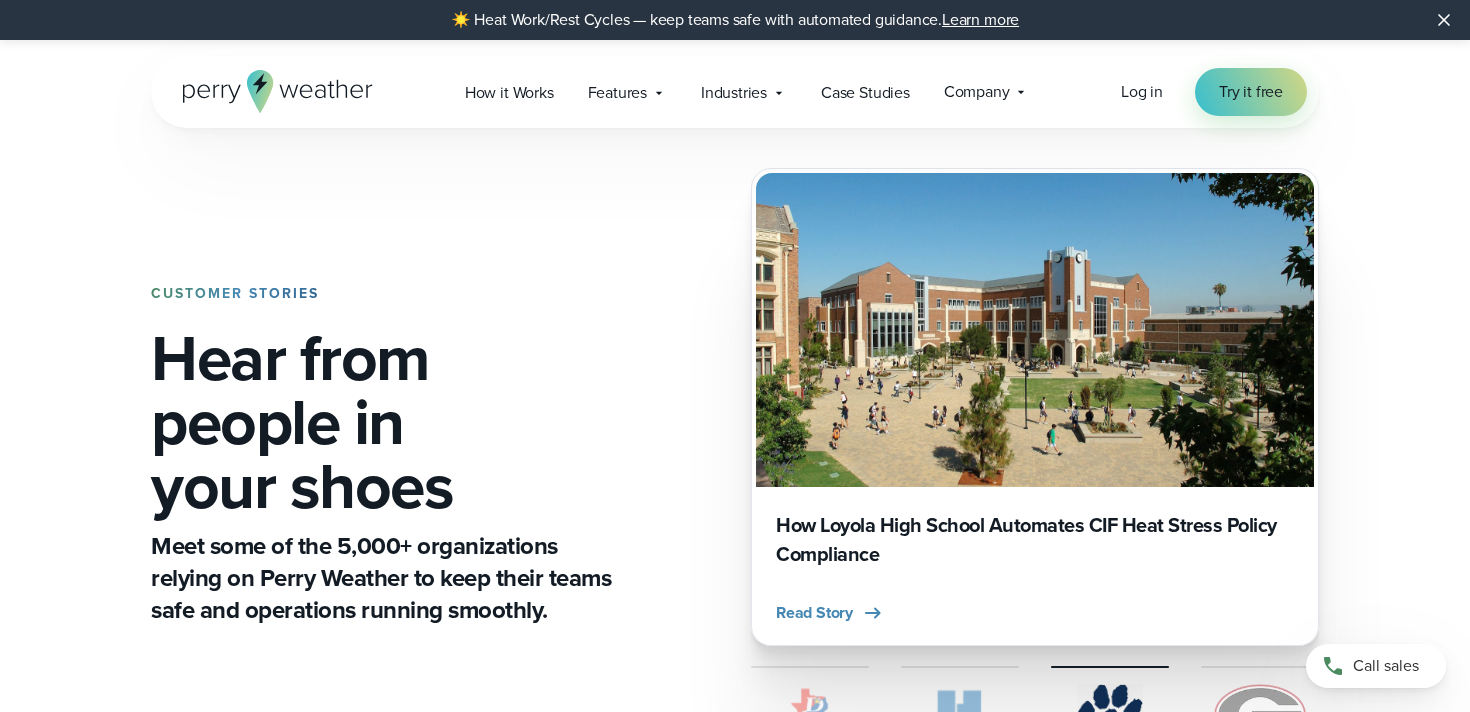click 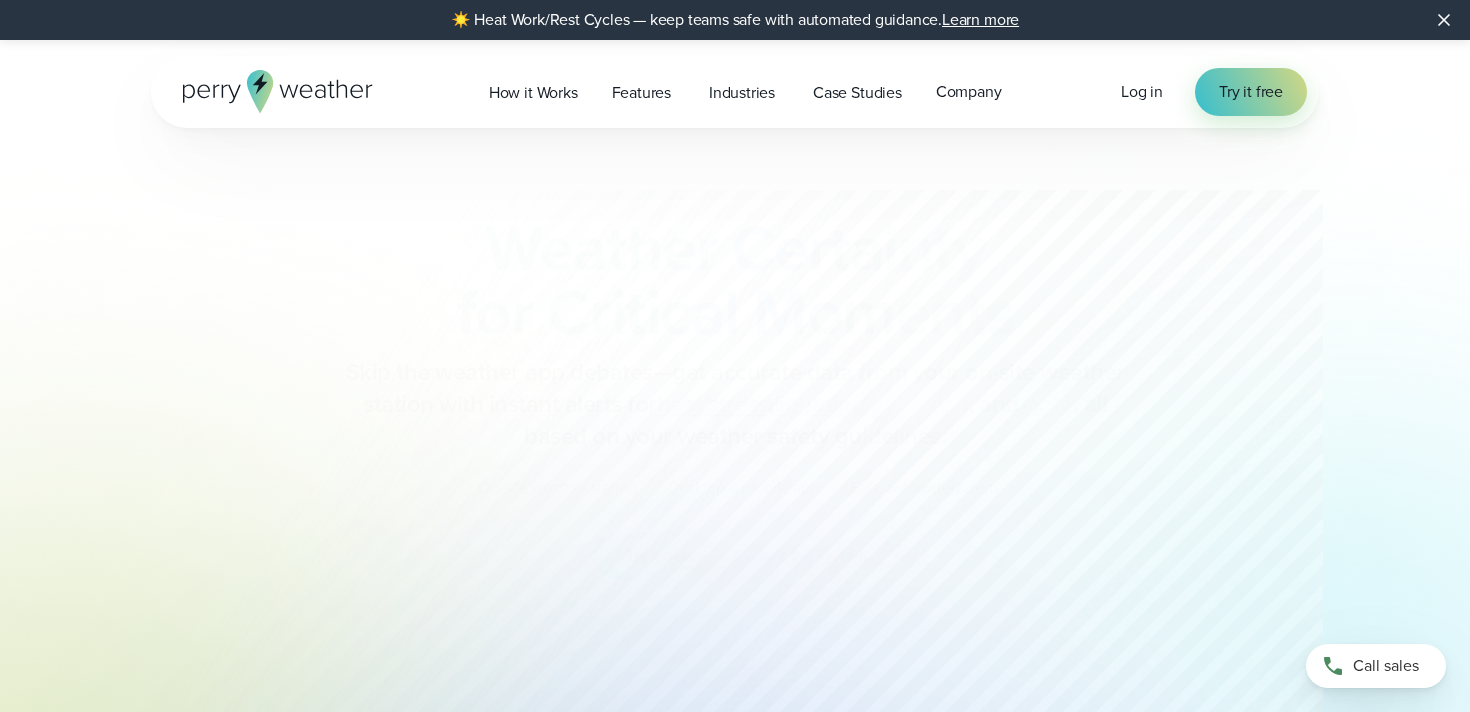 scroll, scrollTop: 0, scrollLeft: 0, axis: both 